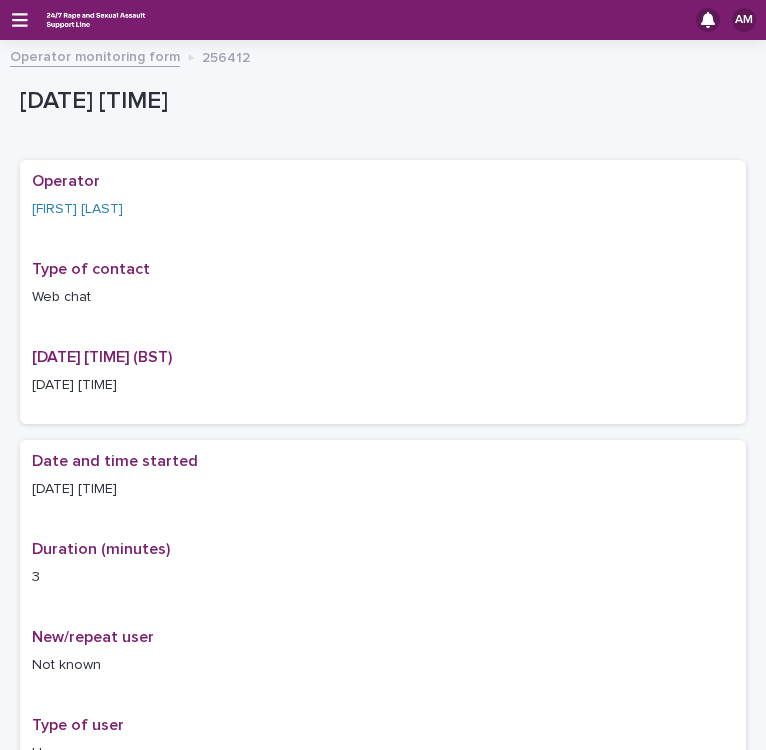 scroll, scrollTop: 0, scrollLeft: 0, axis: both 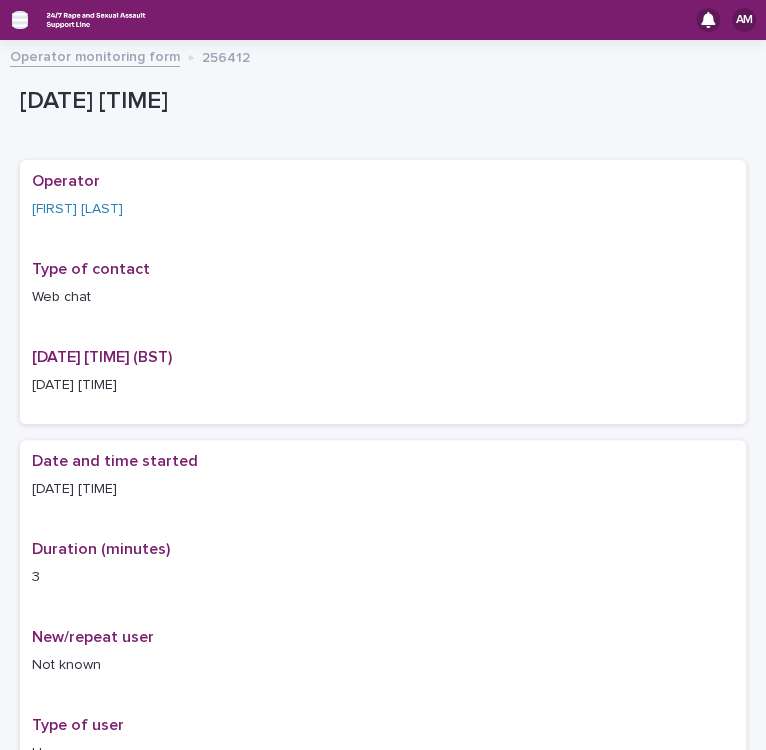 click 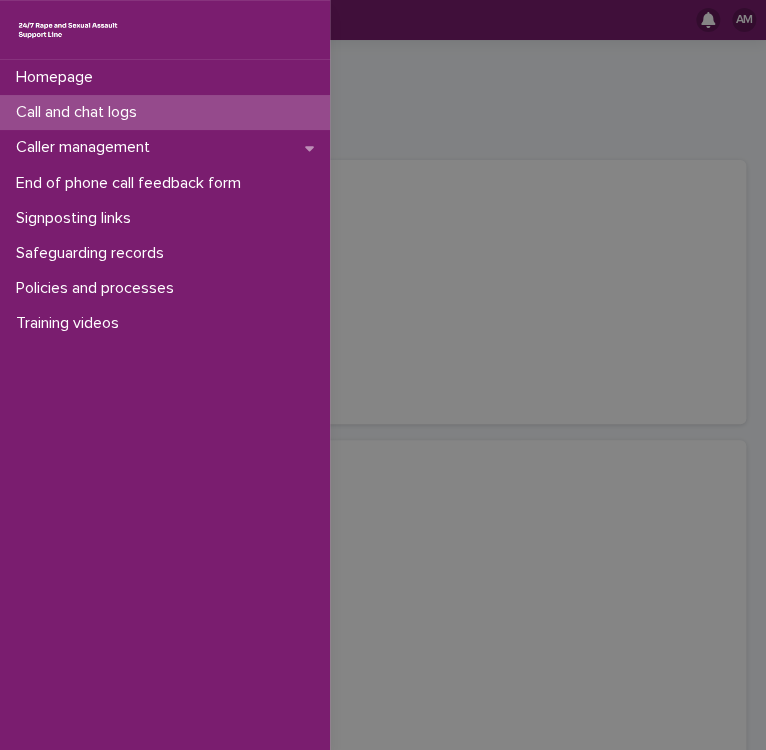 click on "Call and chat logs" at bounding box center [80, 112] 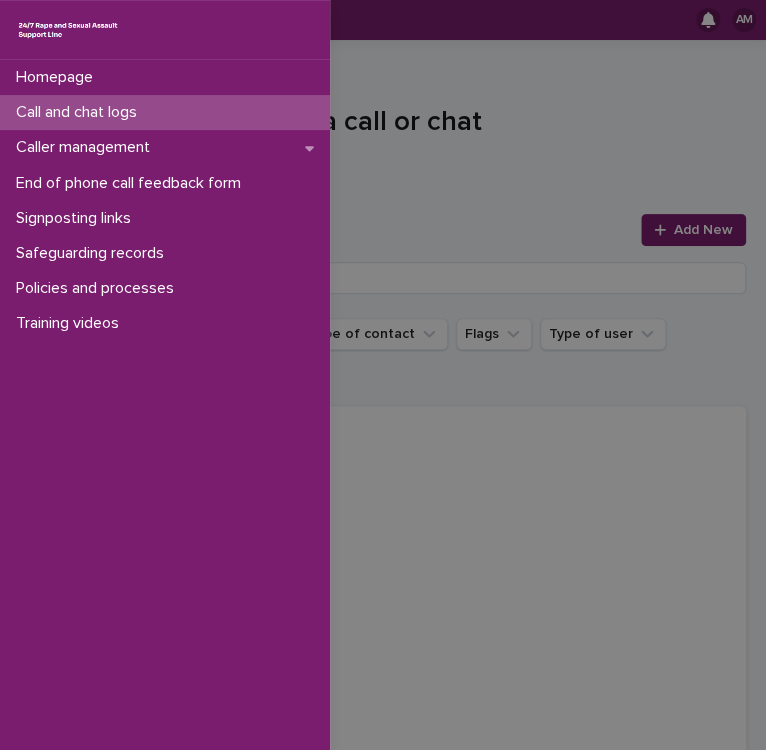 click on "Homepage Call and chat logs Caller management End of phone call feedback form Signposting links Safeguarding records Policies and processes Training videos" at bounding box center (383, 375) 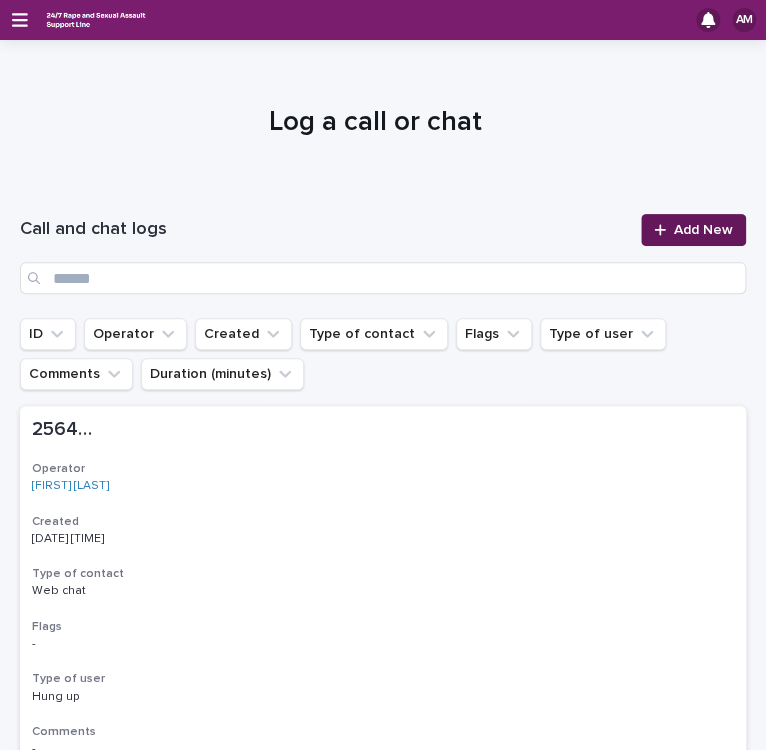 click 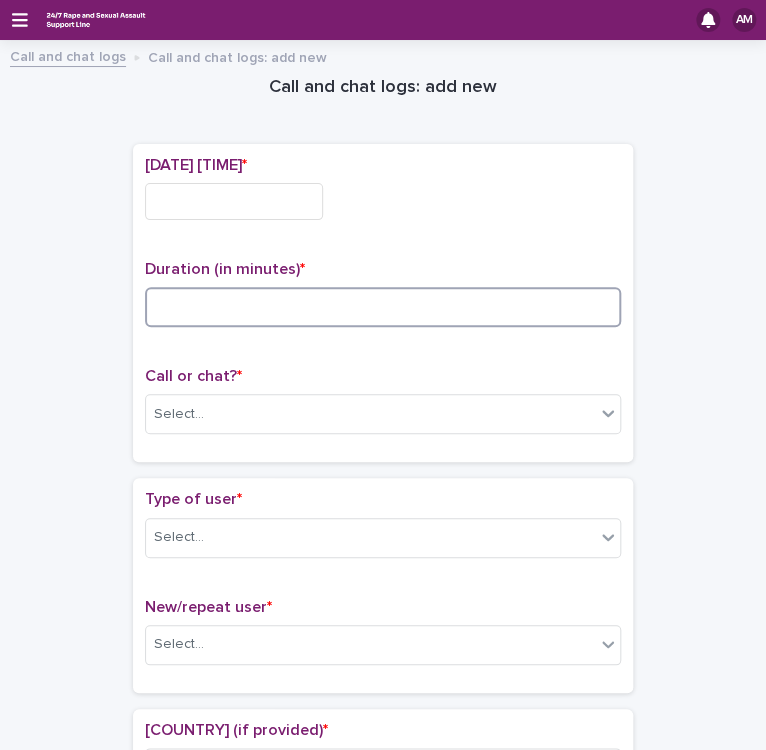 click at bounding box center [383, 307] 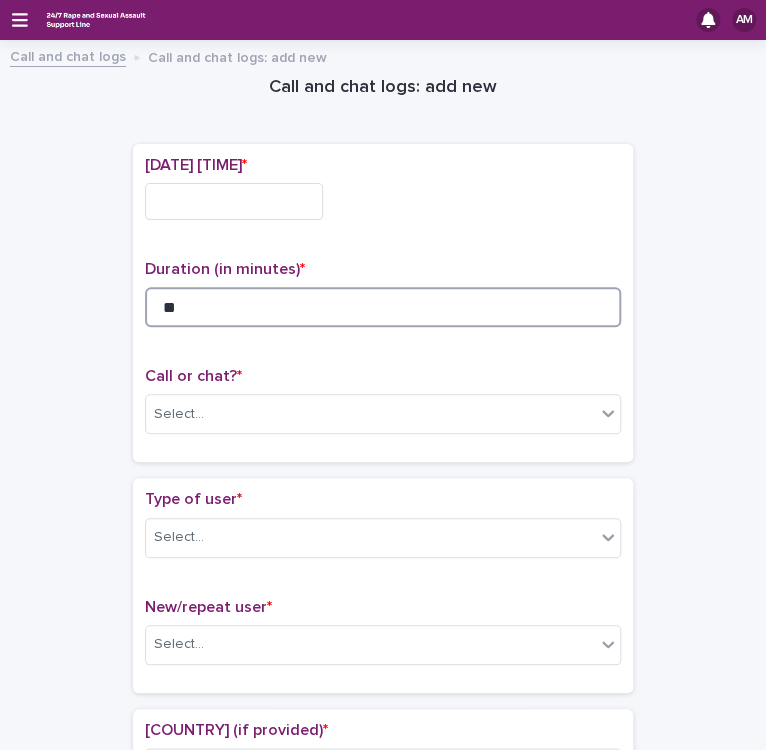 type on "**" 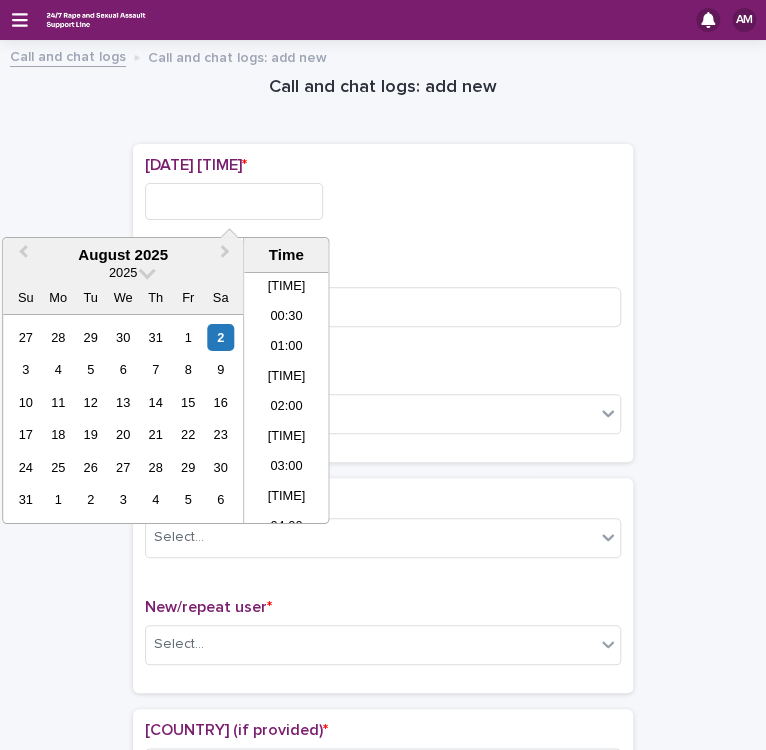scroll, scrollTop: 730, scrollLeft: 0, axis: vertical 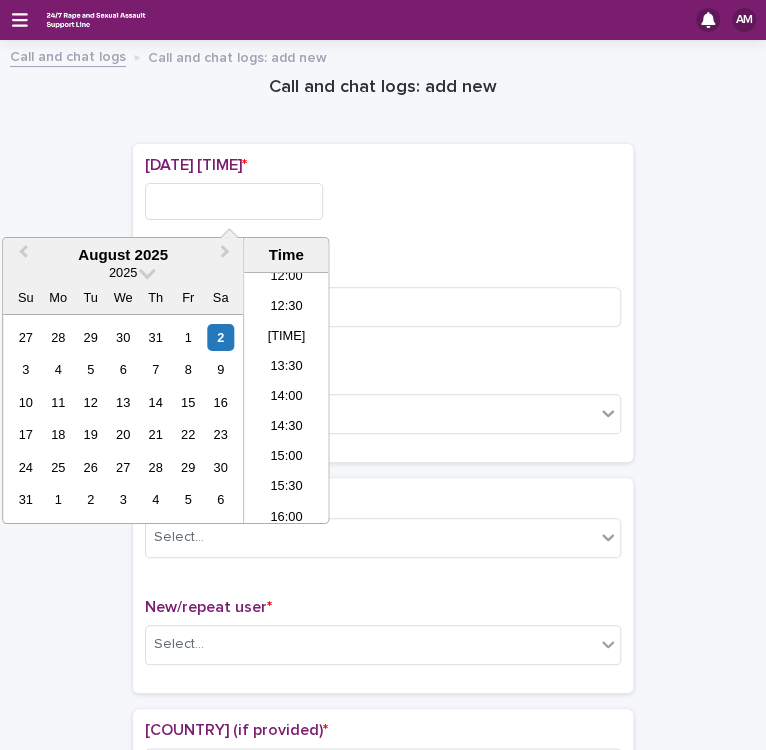 click at bounding box center (234, 201) 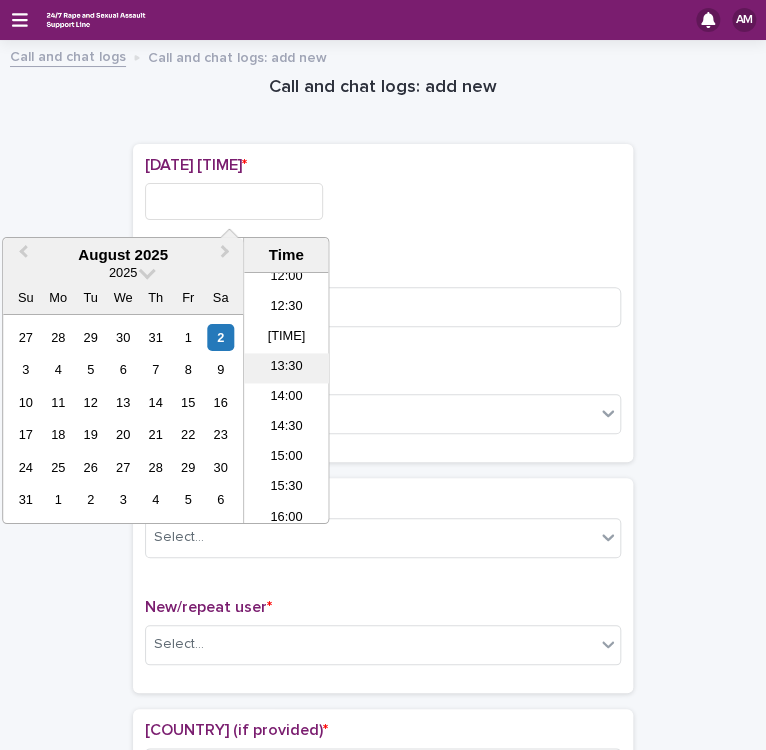 click on "13:30" at bounding box center [286, 368] 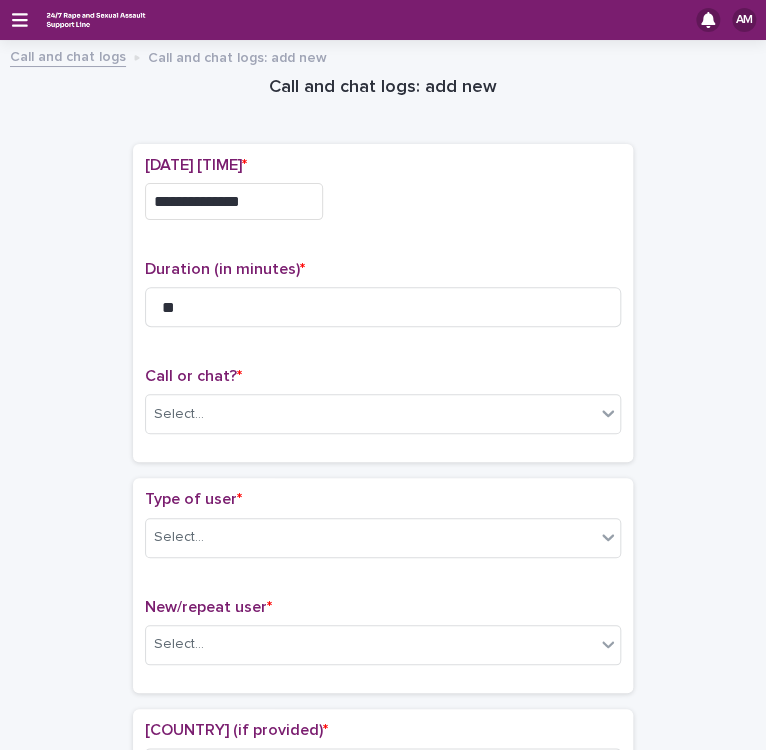 click on "**********" at bounding box center (234, 201) 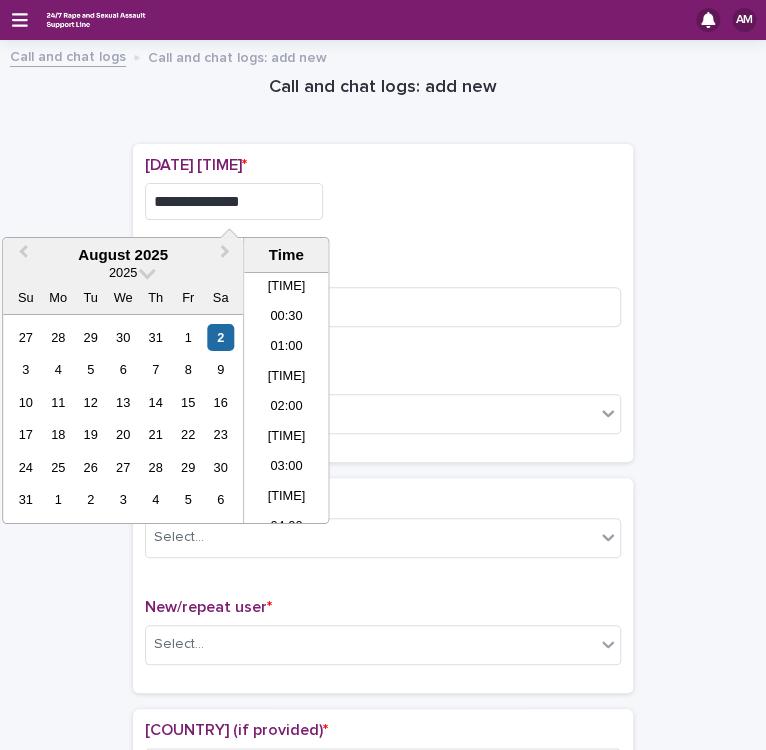 scroll, scrollTop: 700, scrollLeft: 0, axis: vertical 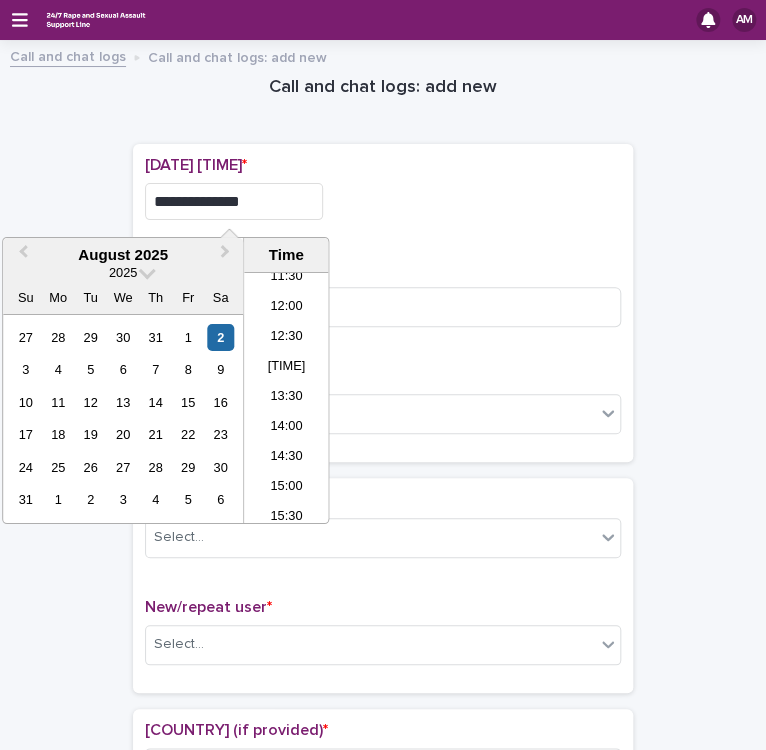type on "**********" 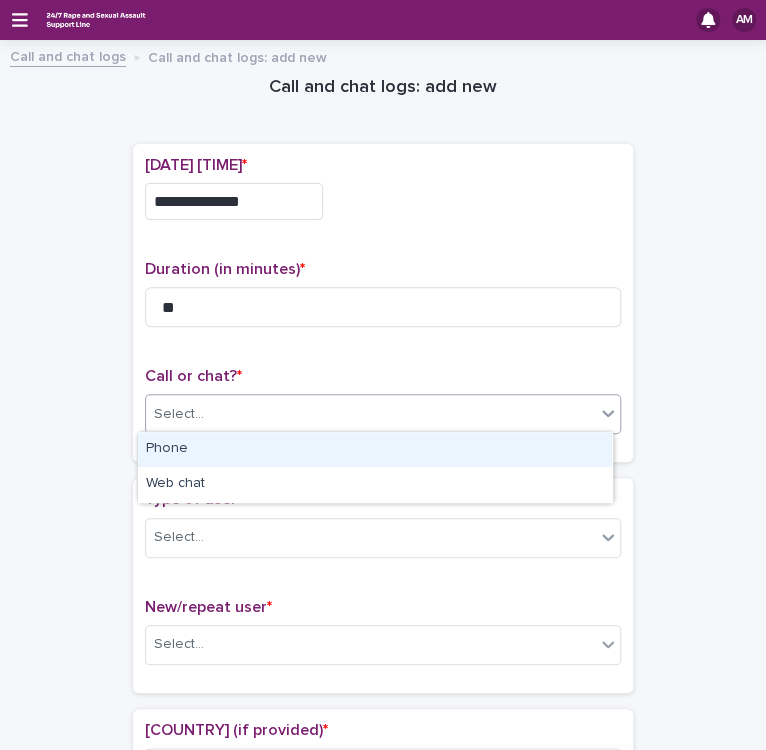click on "Select..." at bounding box center (370, 414) 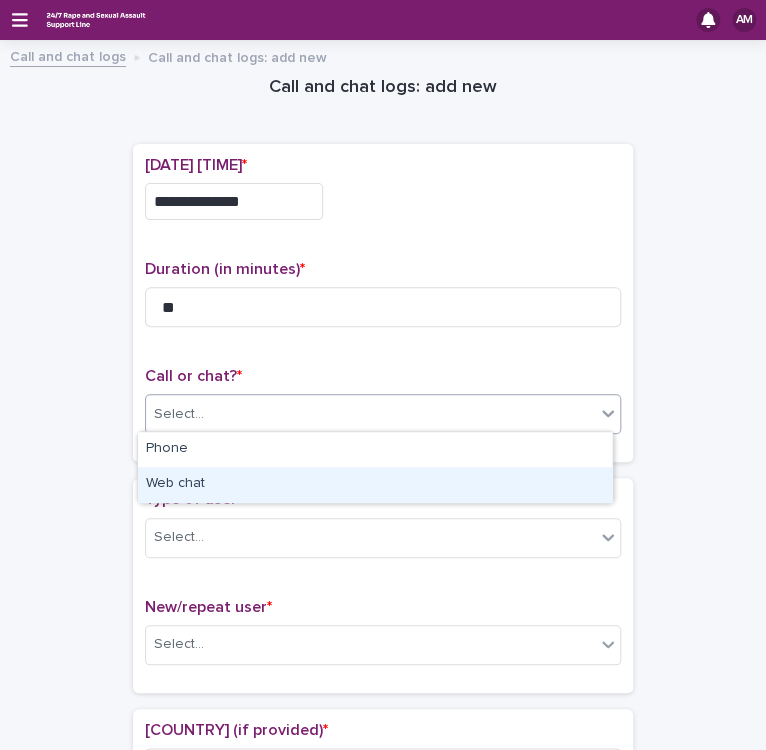 click on "Web chat" at bounding box center [375, 484] 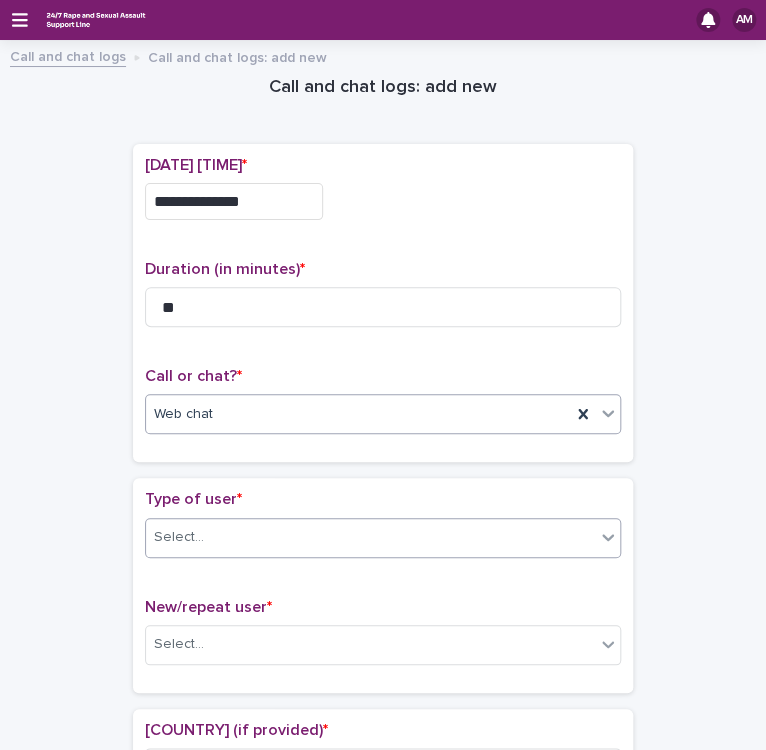 click on "Select..." at bounding box center [370, 537] 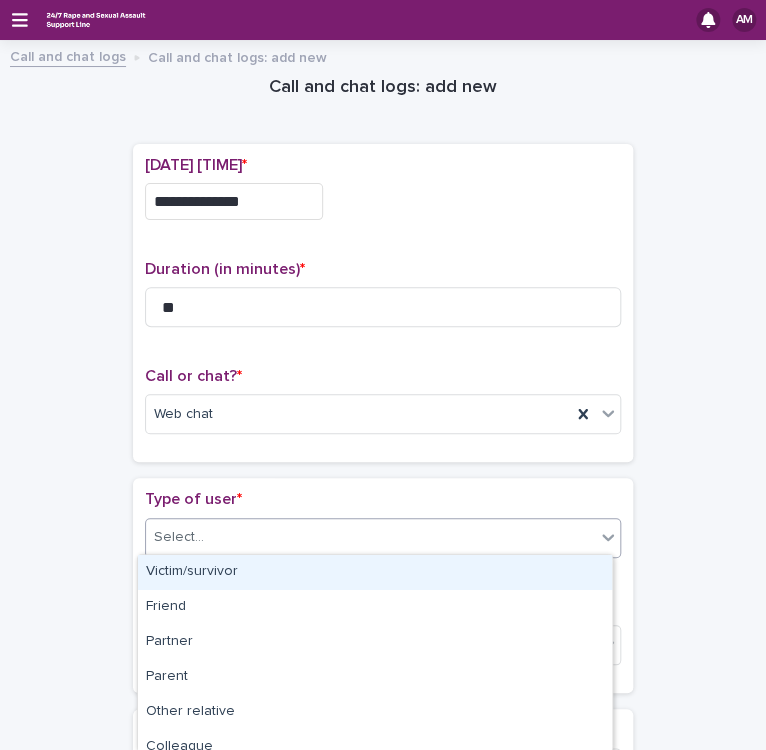 click on "Victim/survivor" at bounding box center [375, 572] 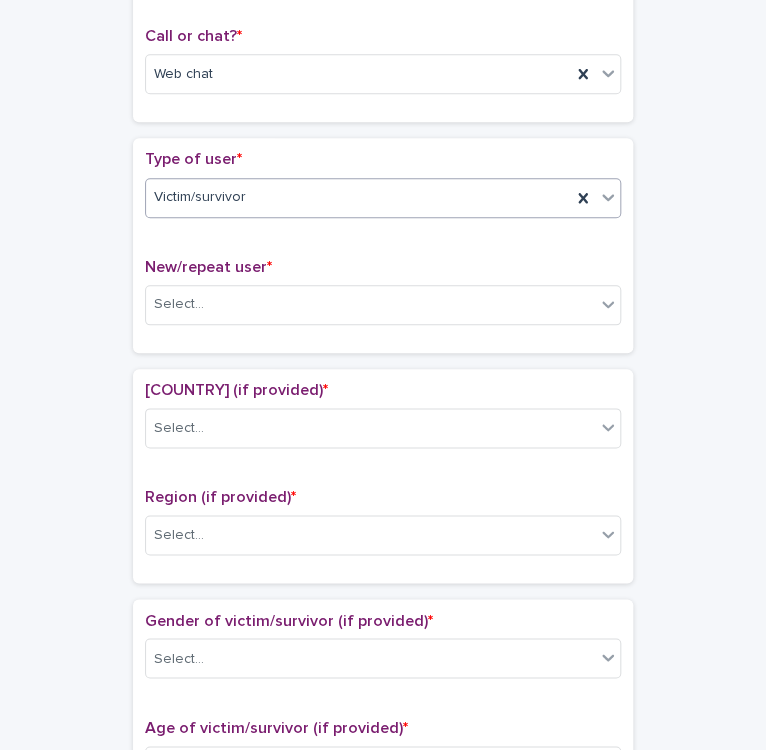 scroll, scrollTop: 450, scrollLeft: 0, axis: vertical 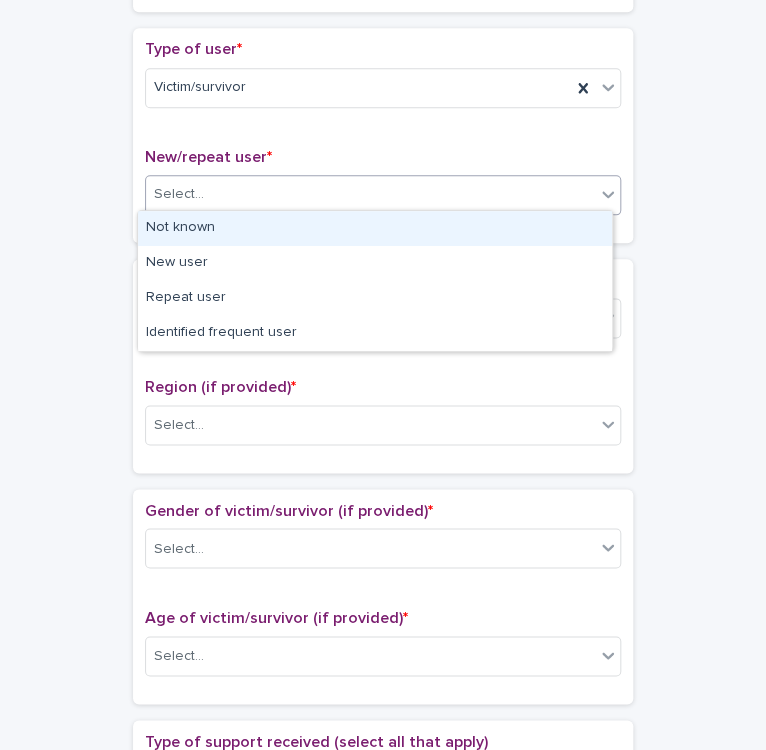 click on "Select..." at bounding box center [370, 194] 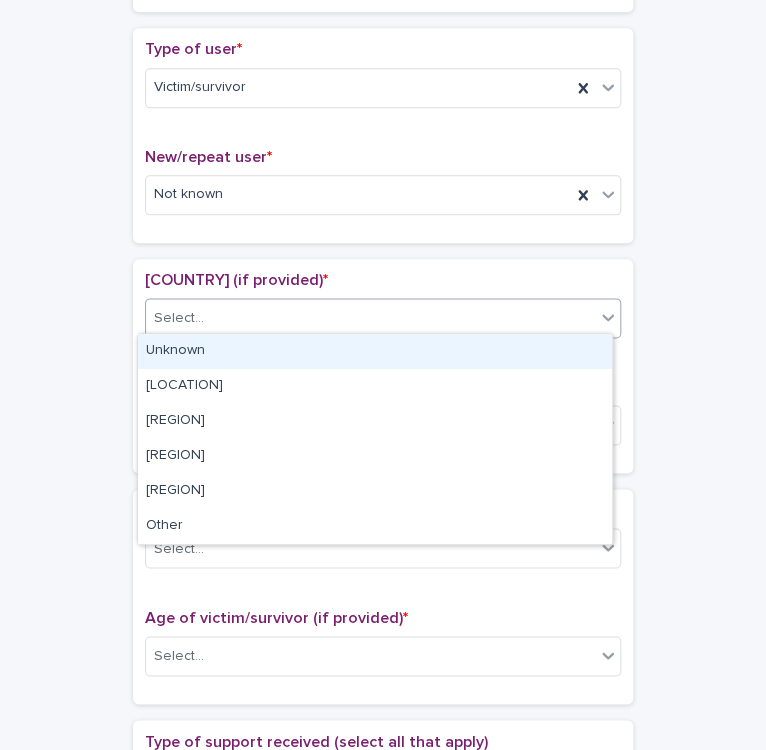click on "Select..." at bounding box center (370, 318) 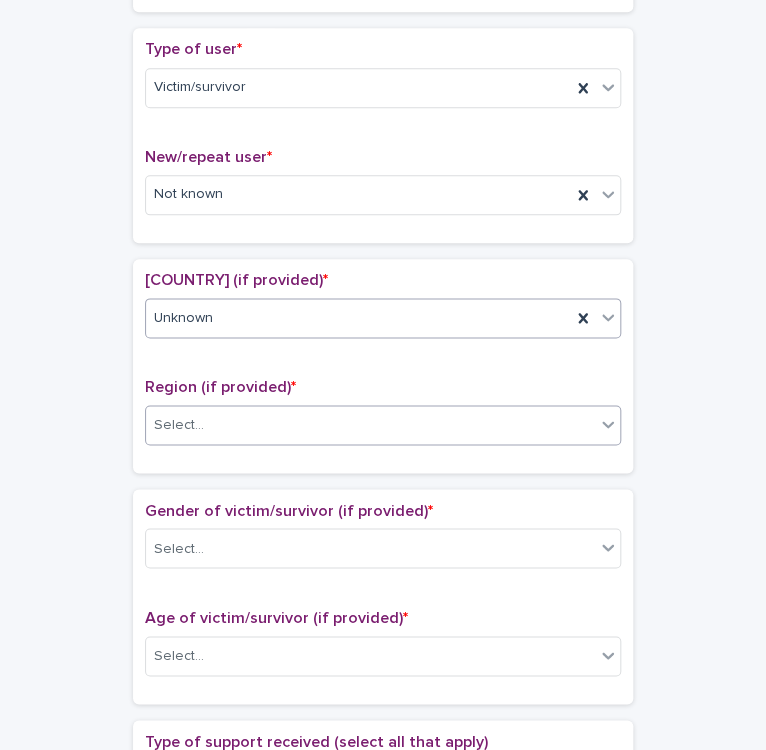 click on "Select..." at bounding box center (370, 425) 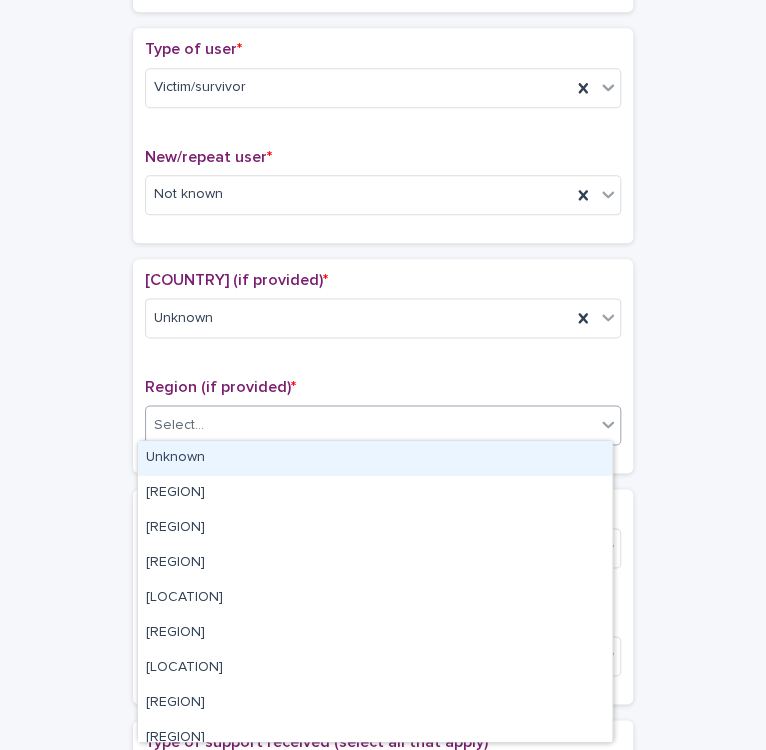 click on "Unknown" at bounding box center (375, 458) 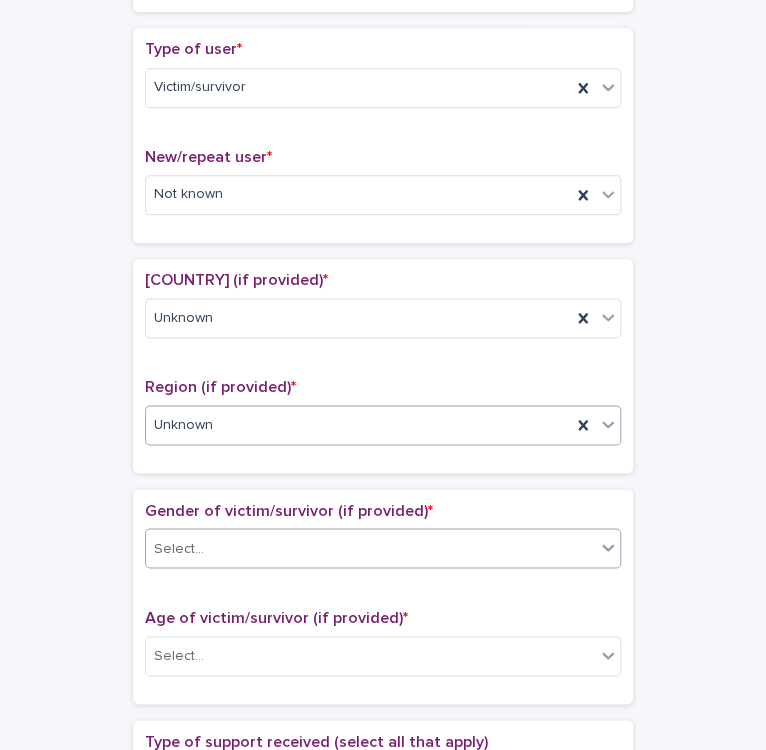 click on "Select..." at bounding box center (370, 548) 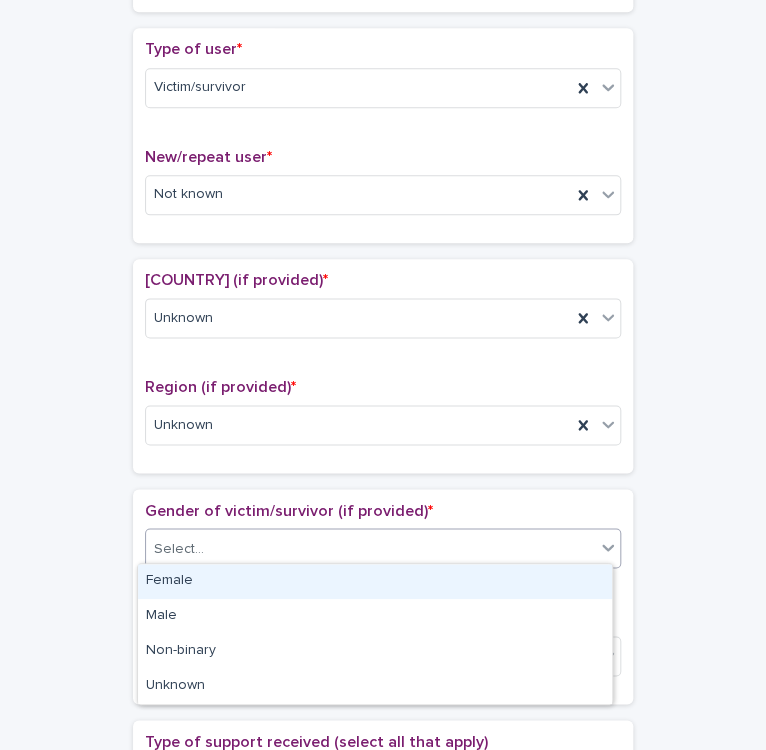 click on "Female" at bounding box center (375, 581) 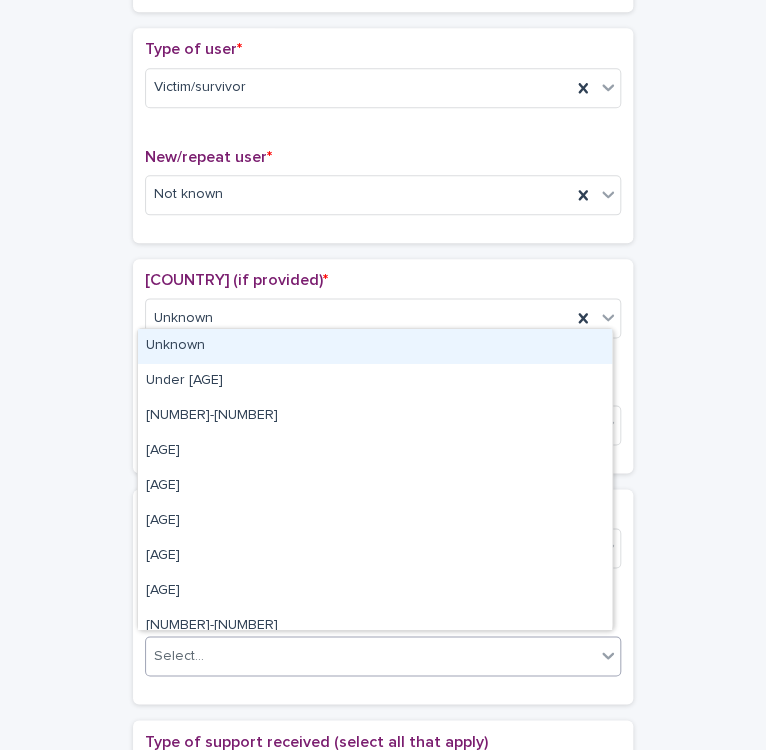 click on "Select..." at bounding box center (370, 655) 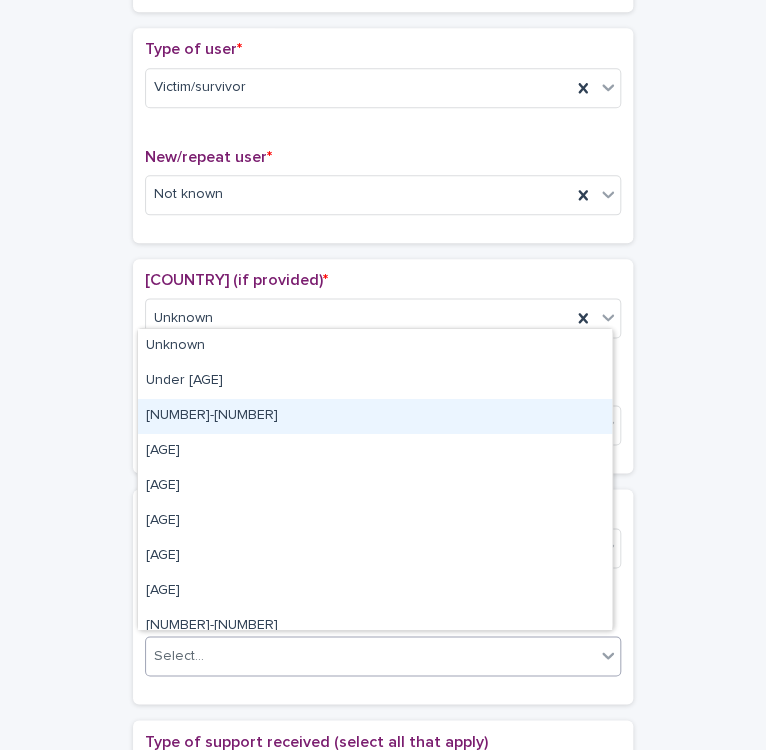 click on "[AGE]" at bounding box center (375, 416) 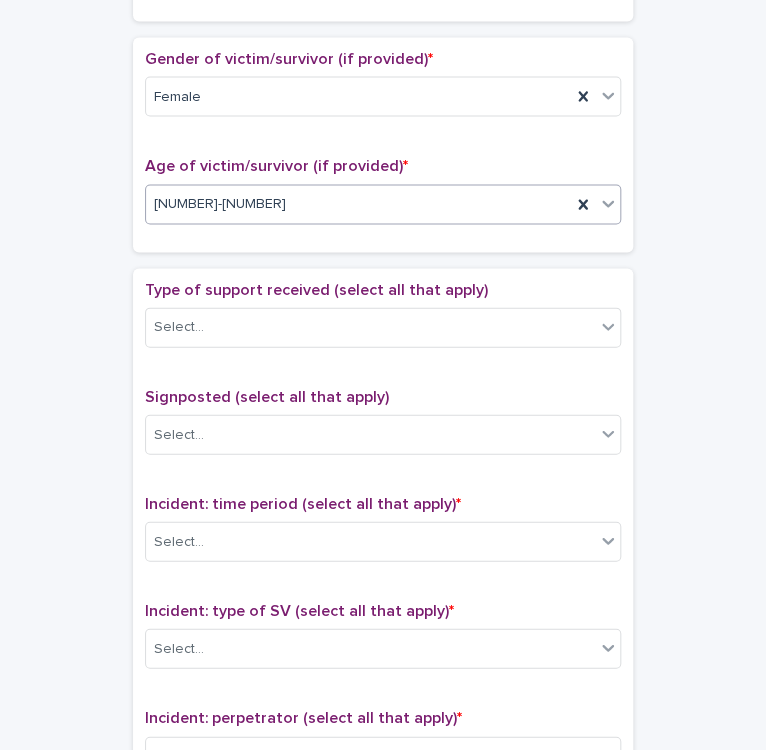 scroll, scrollTop: 925, scrollLeft: 0, axis: vertical 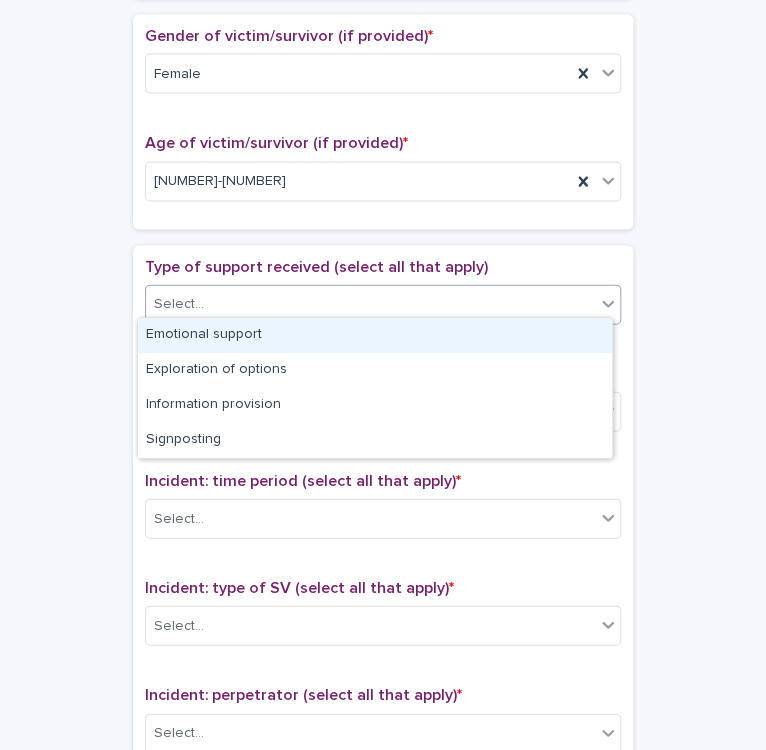 click on "Select..." at bounding box center [370, 303] 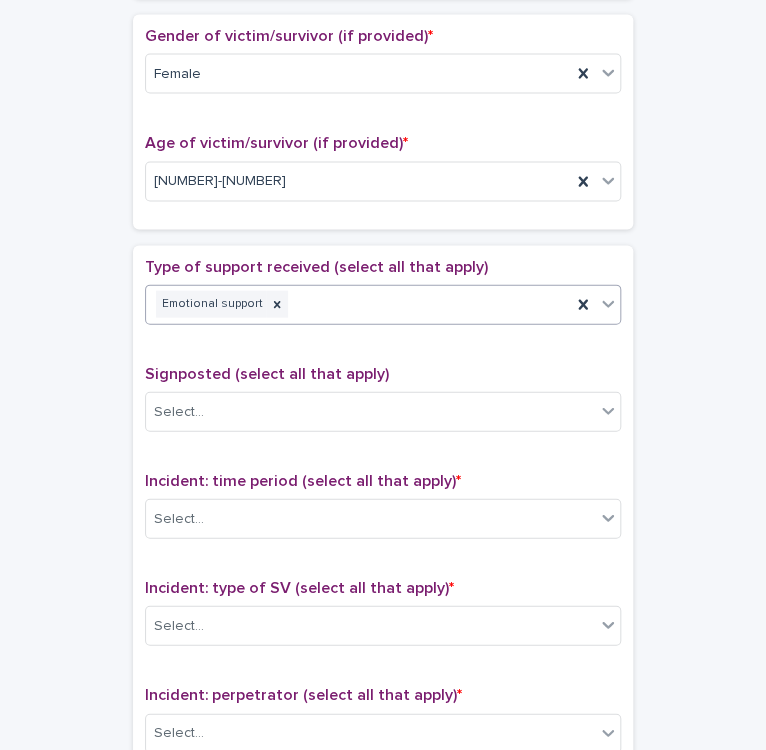 click on "Emotional support" at bounding box center [358, 303] 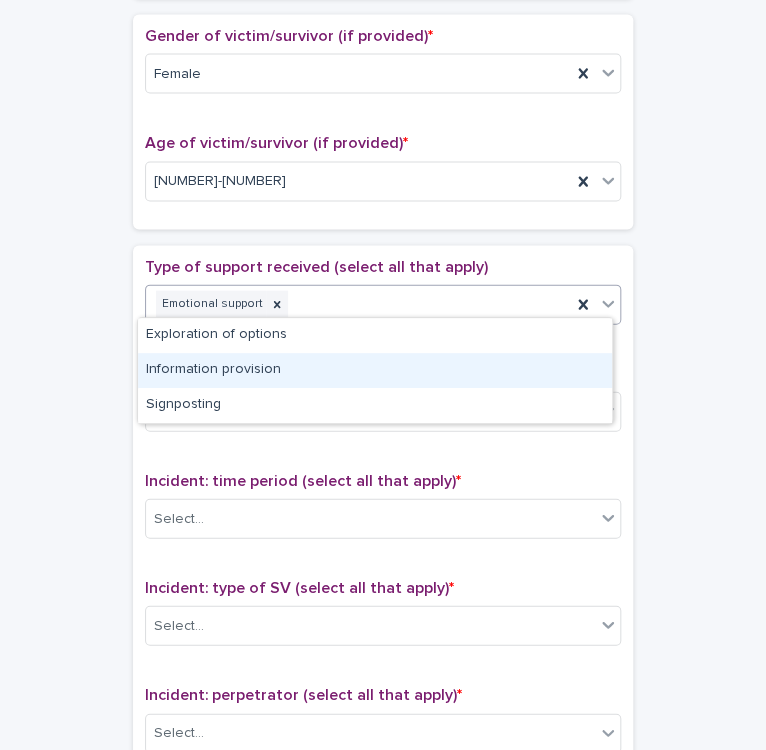 click on "Information provision" at bounding box center (375, 370) 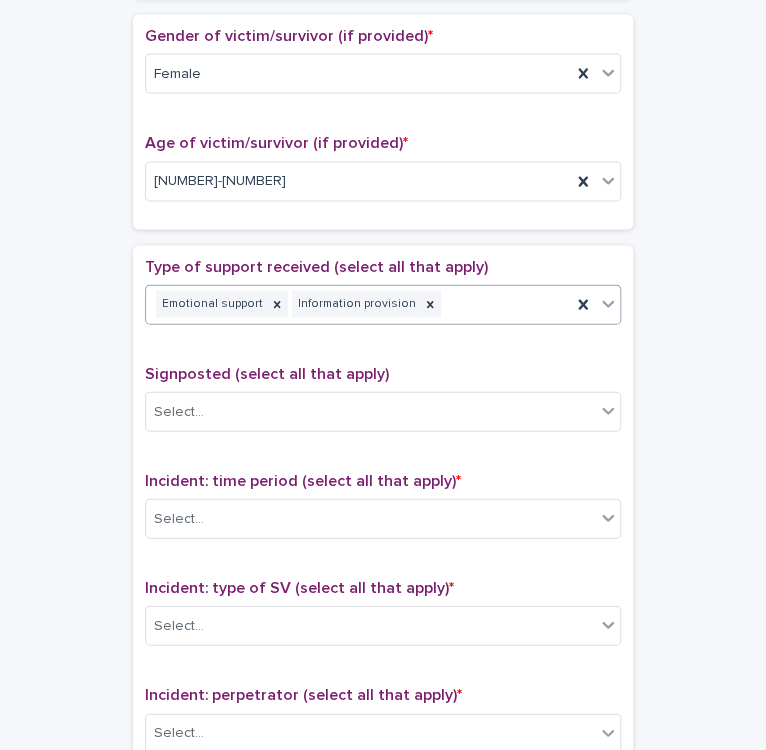 click on "Emotional support Information provision" at bounding box center [358, 303] 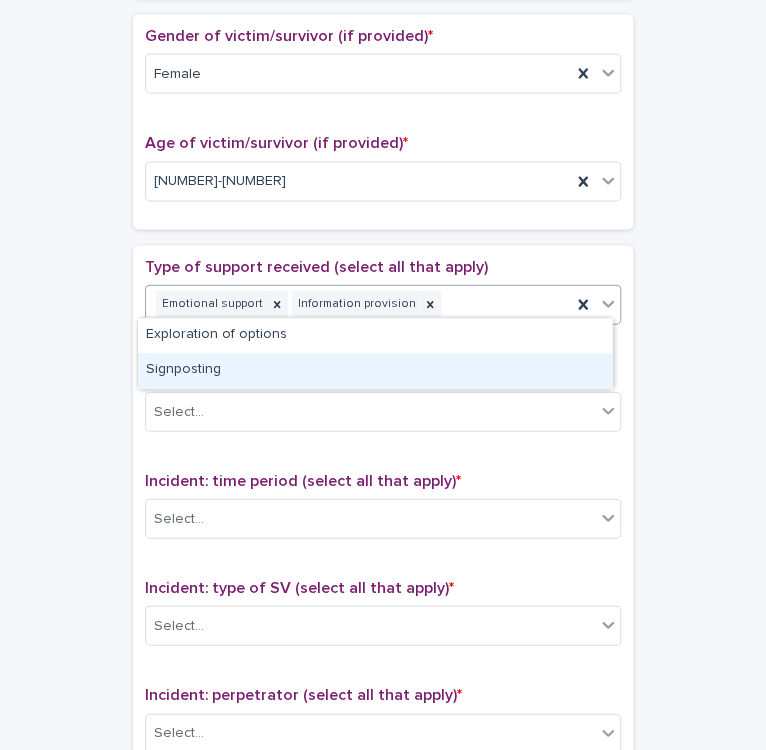 click on "Signposting" at bounding box center (375, 370) 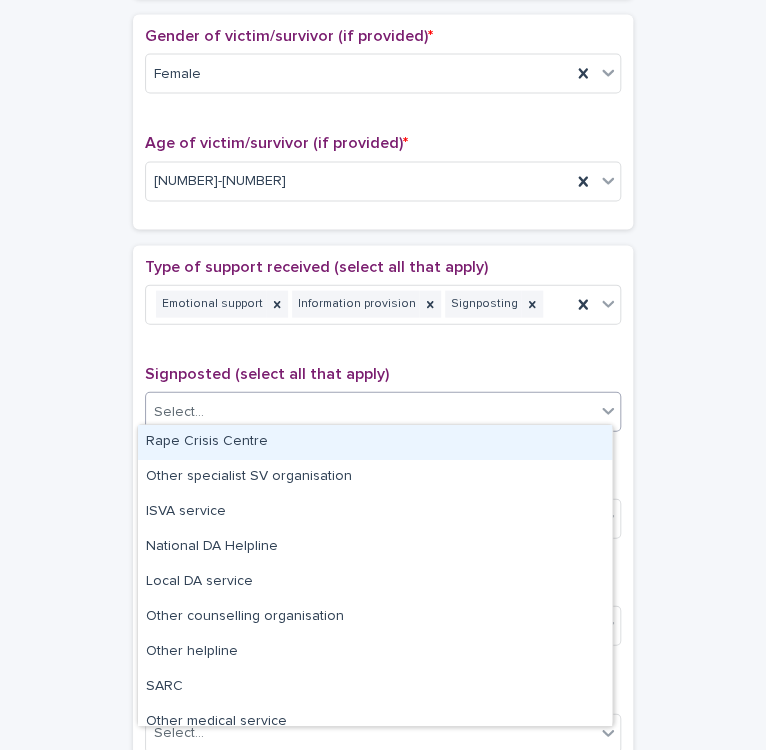 click on "Select..." at bounding box center (370, 411) 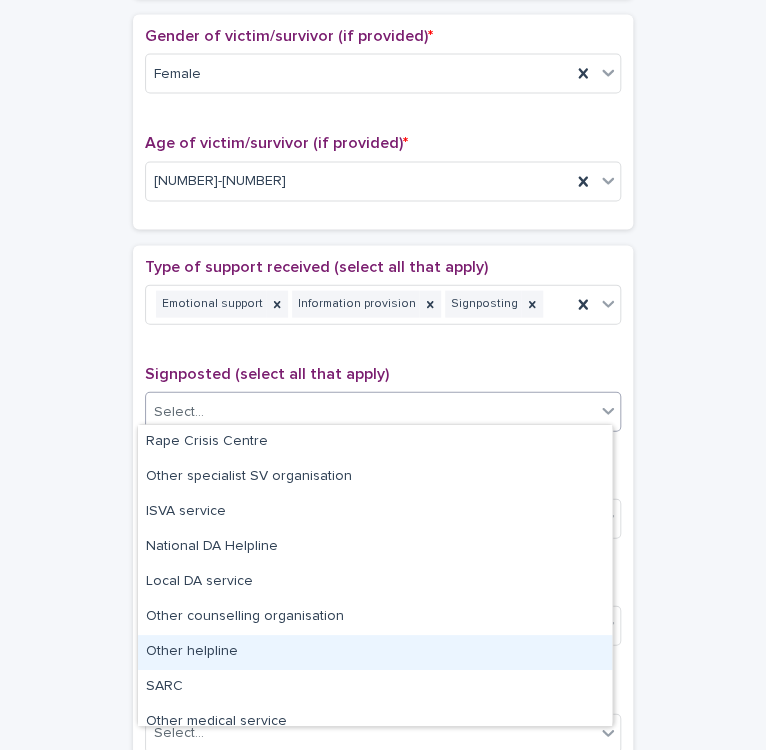 click on "Other helpline" at bounding box center [375, 652] 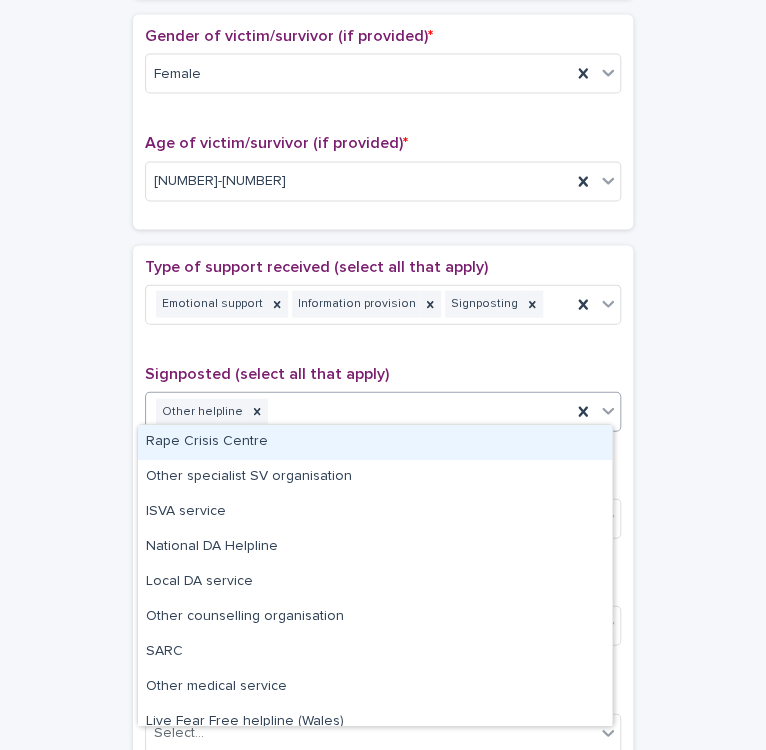 click on "Other helpline" at bounding box center (358, 411) 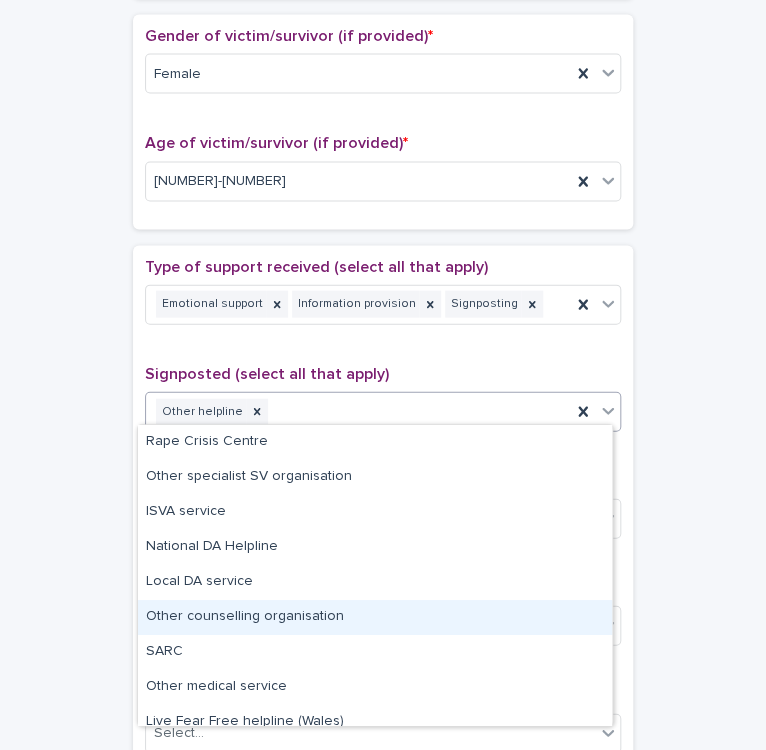 click on "Other counselling organisation" at bounding box center (375, 617) 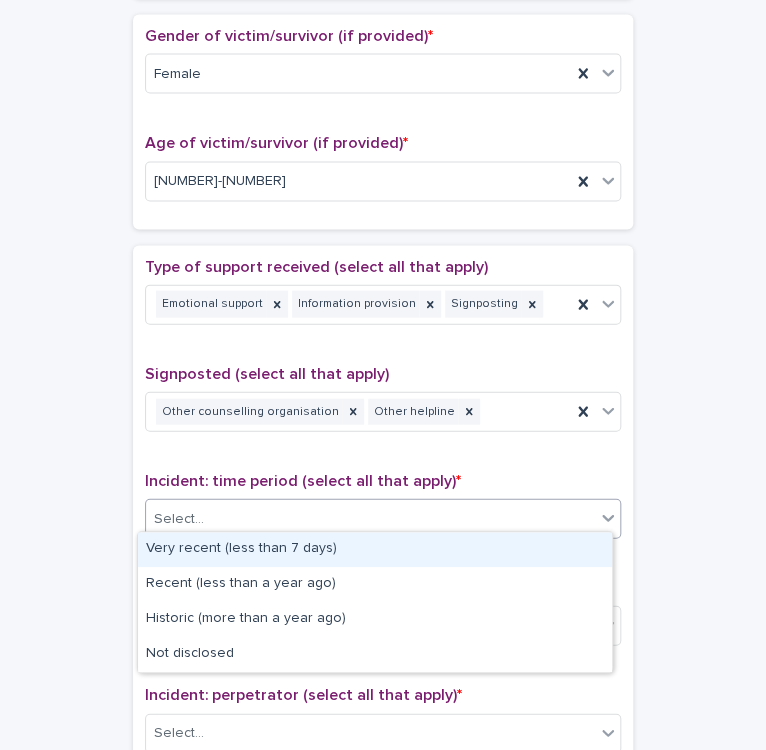 click on "Select..." at bounding box center [370, 518] 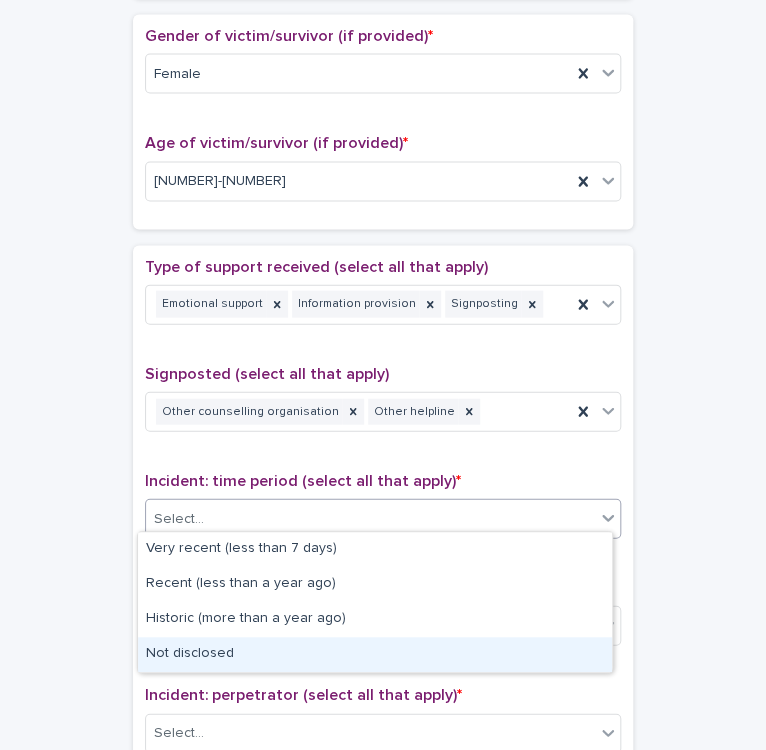 click on "Not disclosed" at bounding box center [375, 654] 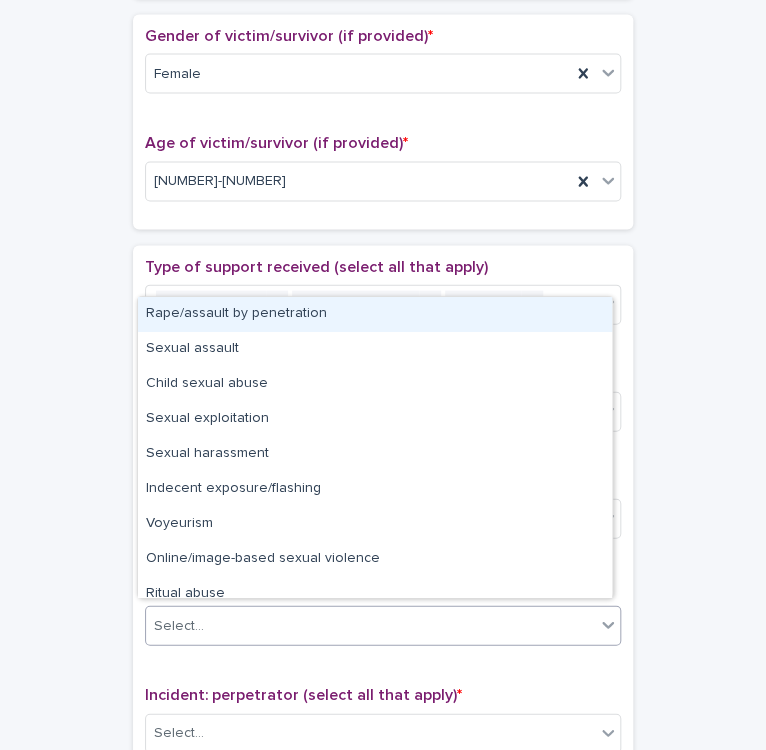 click on "Select..." at bounding box center [370, 625] 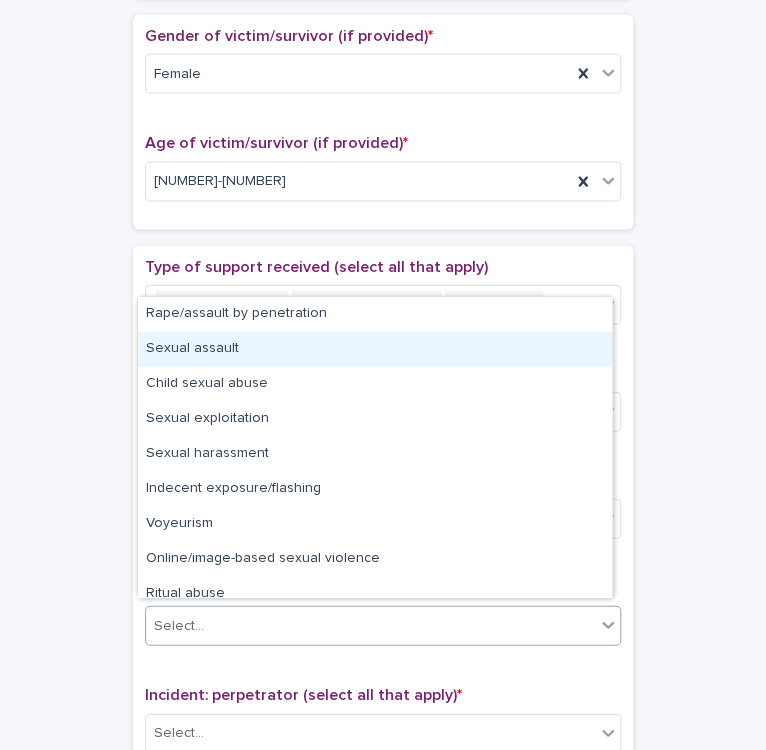 click on "Sexual assault" at bounding box center (375, 349) 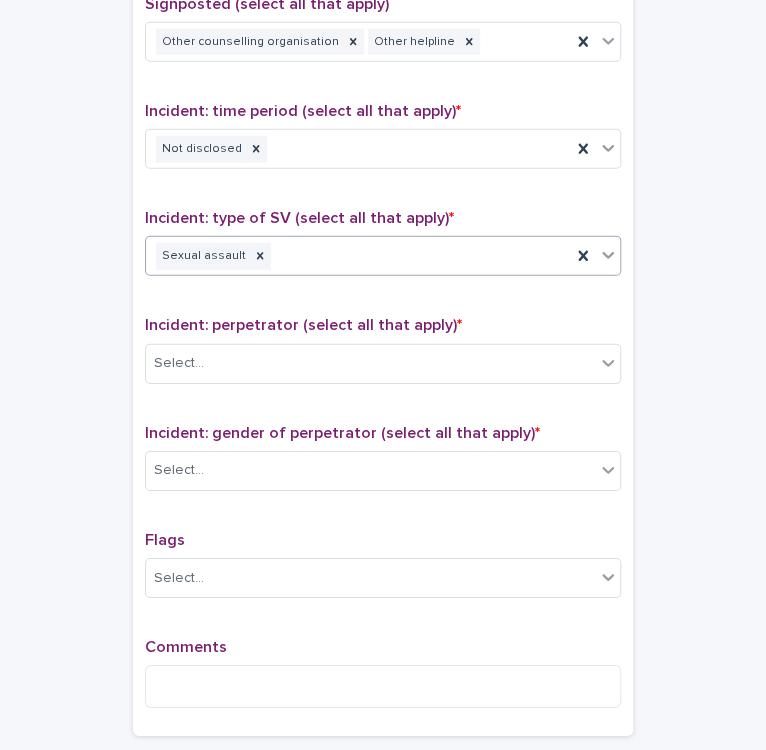 scroll, scrollTop: 1332, scrollLeft: 0, axis: vertical 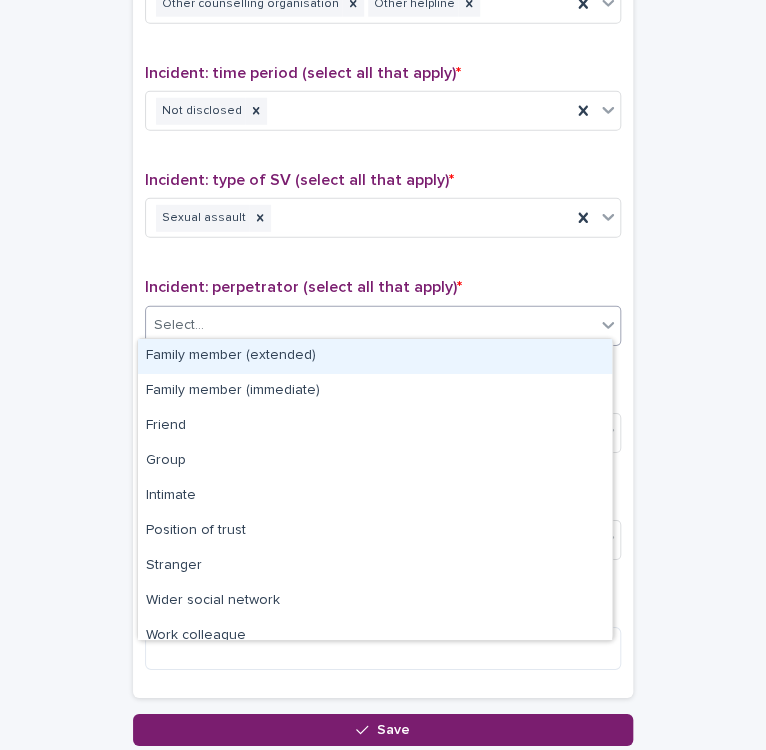 click on "Select..." at bounding box center (370, 325) 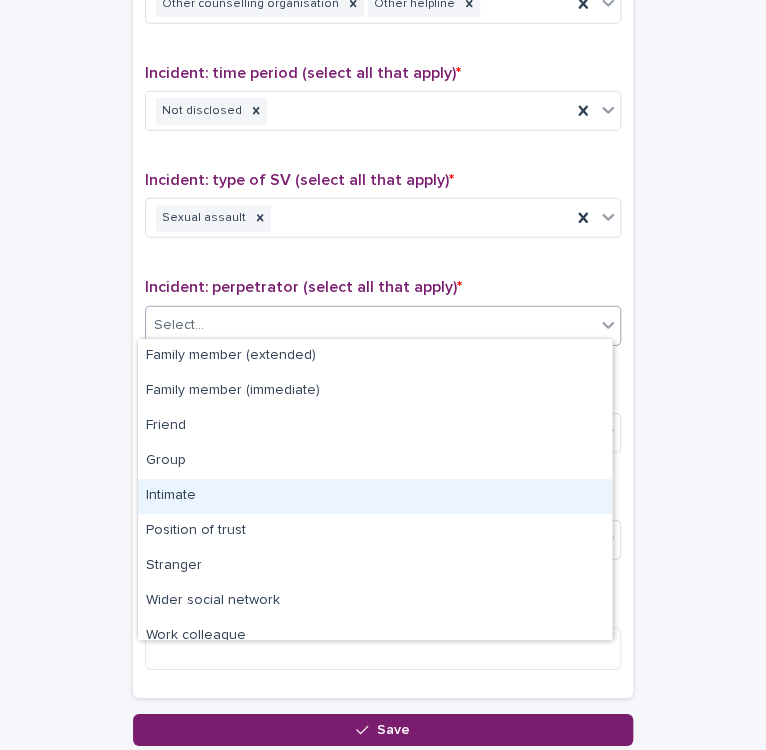 click on "Intimate" at bounding box center (375, 496) 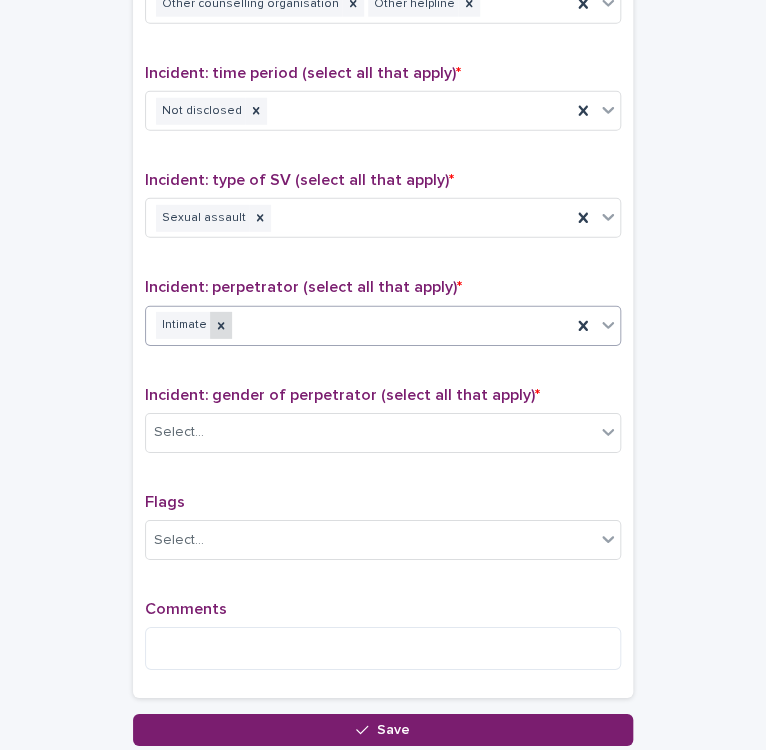 click 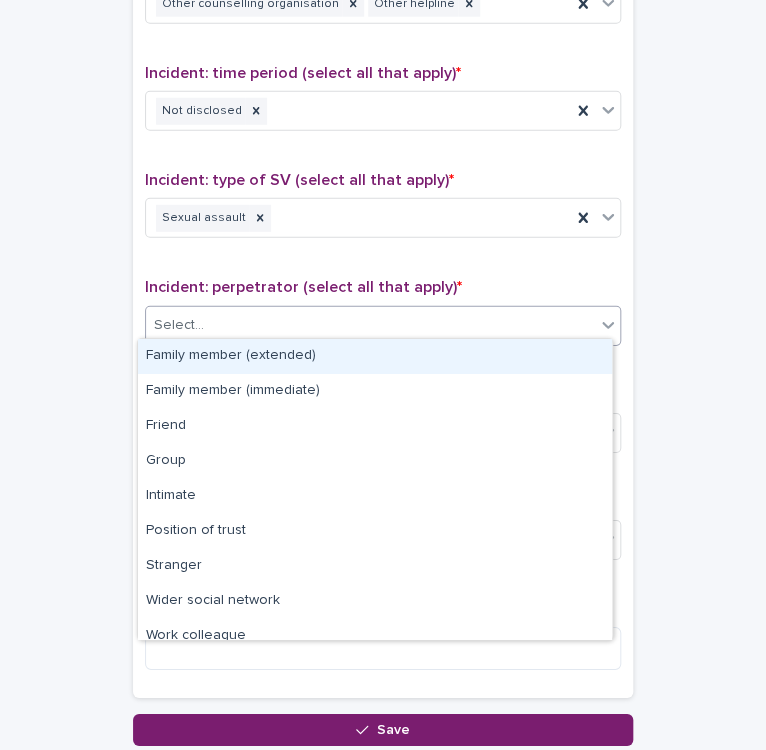 click on "Select..." at bounding box center [370, 325] 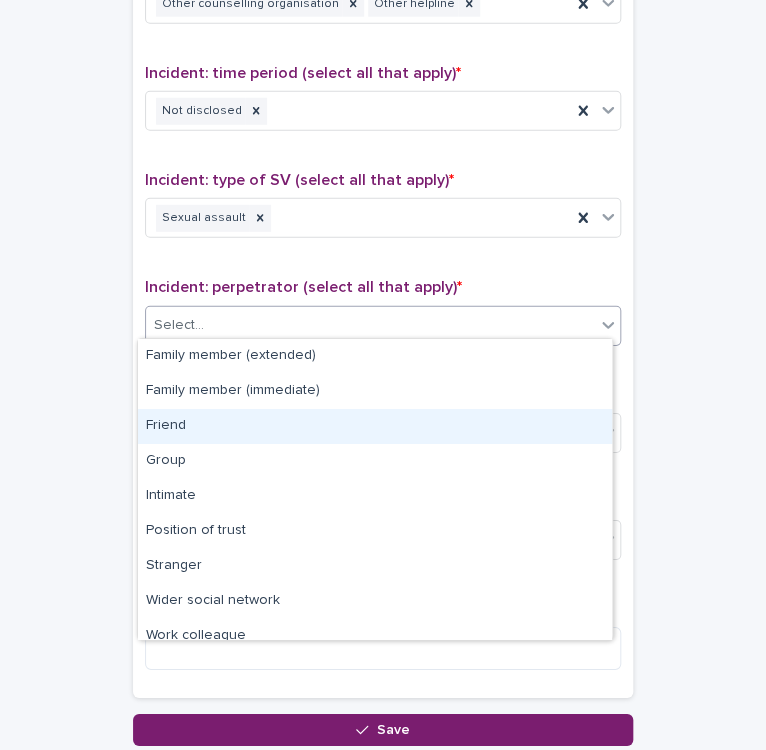 click on "Friend" at bounding box center (375, 426) 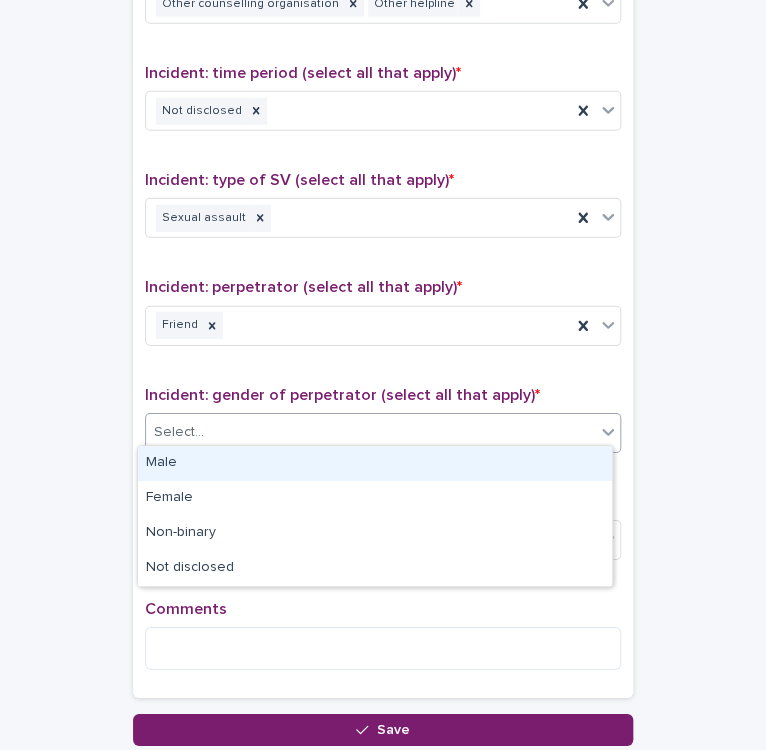 click on "Select..." at bounding box center (370, 432) 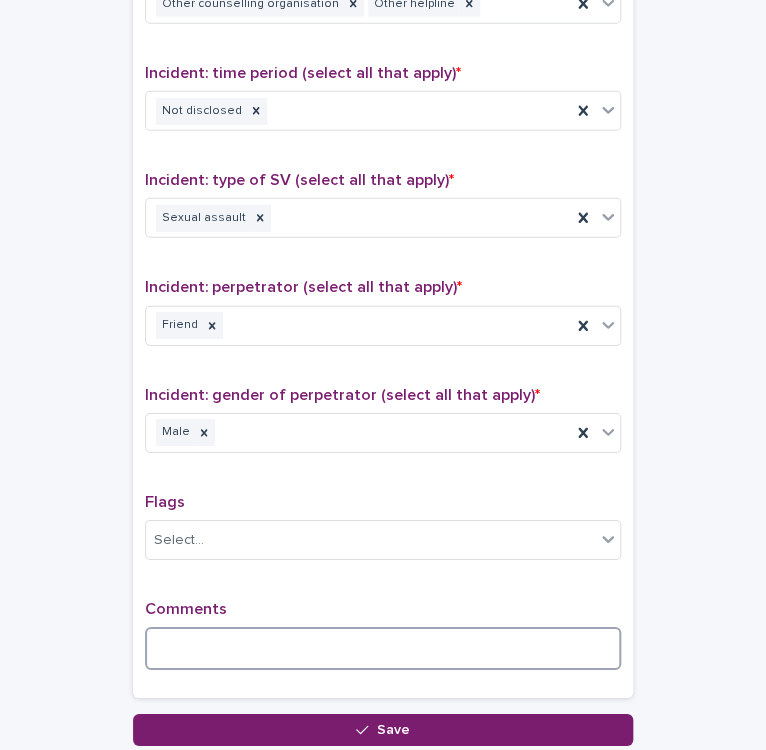 click at bounding box center (383, 648) 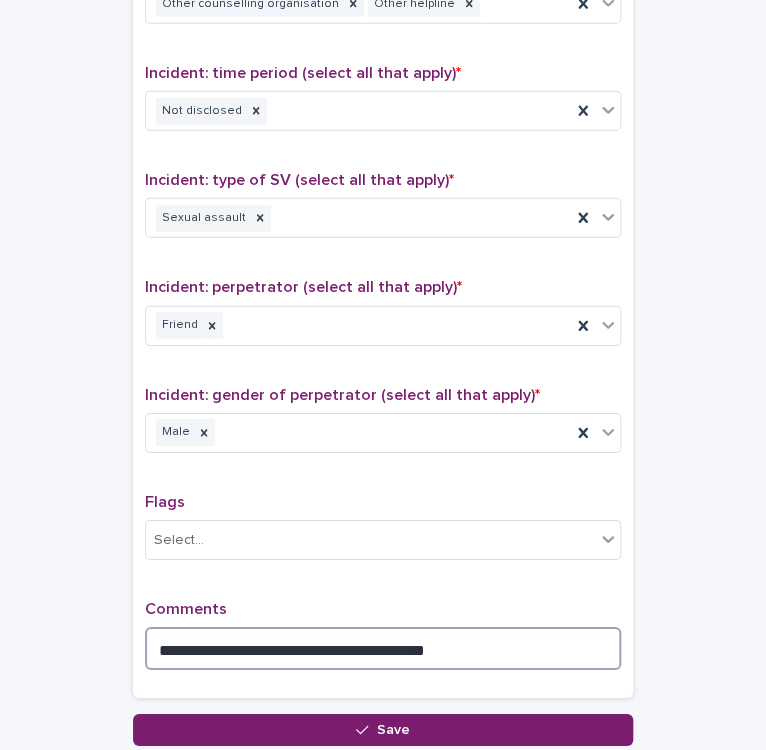 click on "**********" at bounding box center (383, 648) 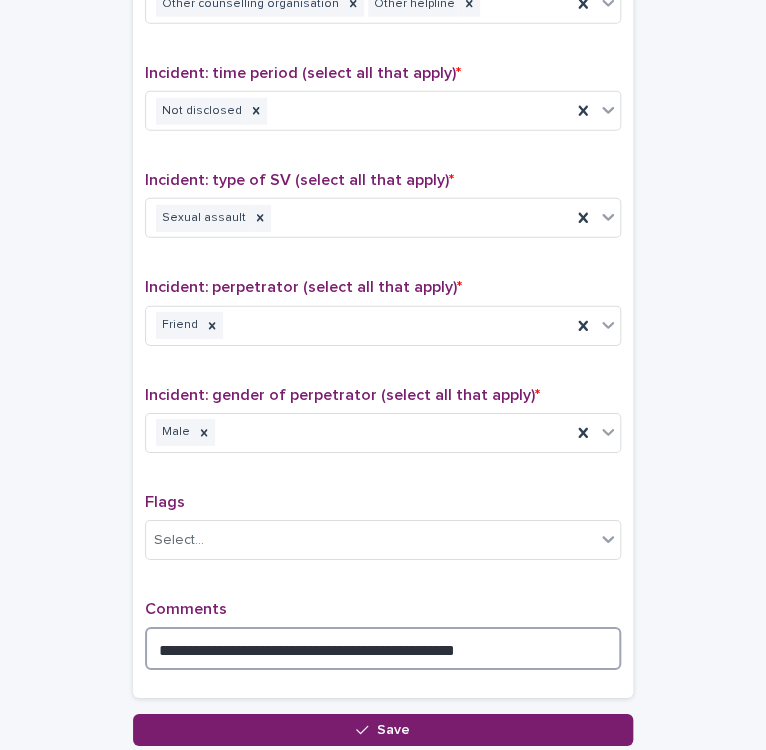 click on "**********" at bounding box center (383, 648) 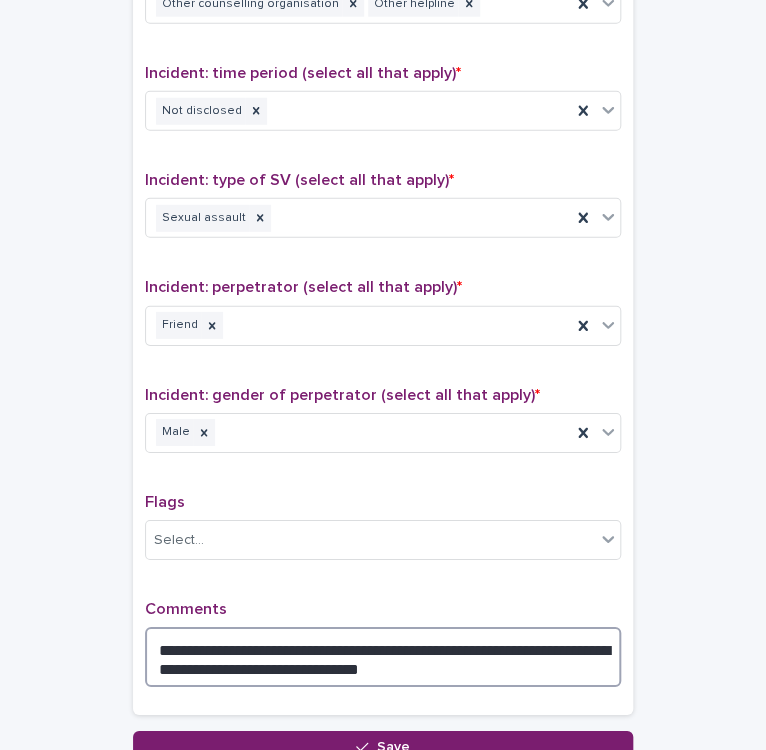 click on "**********" at bounding box center (383, 657) 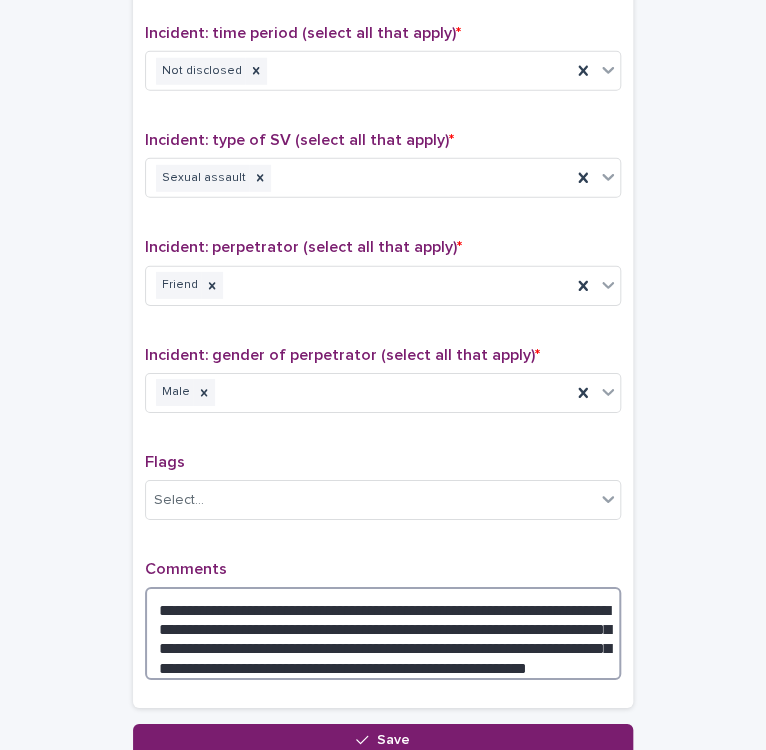 scroll, scrollTop: 1525, scrollLeft: 0, axis: vertical 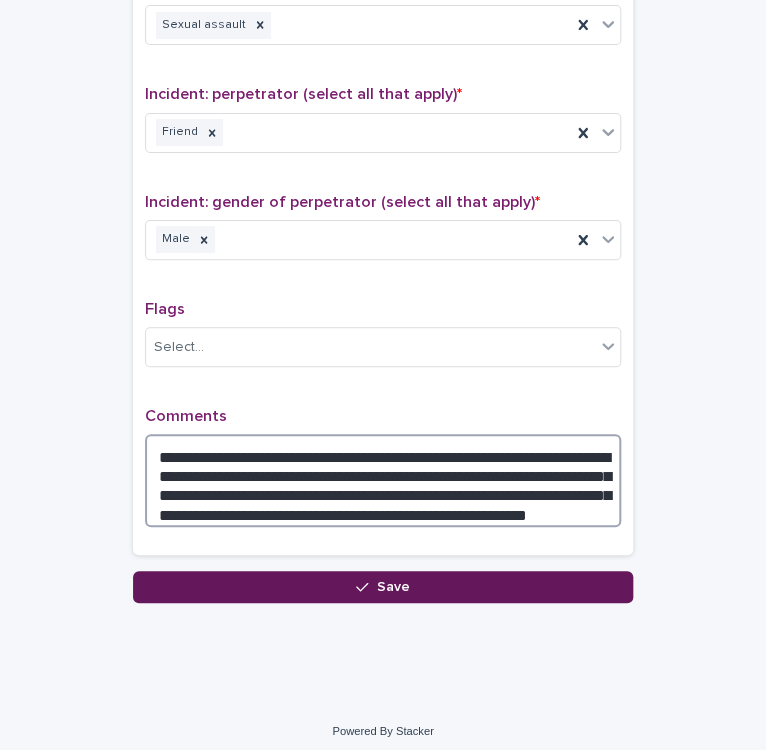 type on "**********" 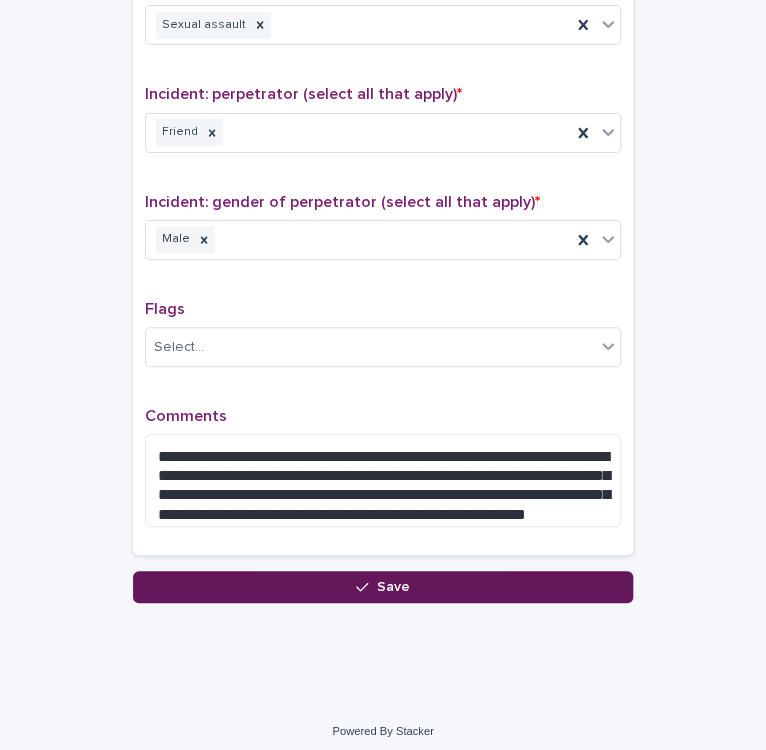 click on "Save" at bounding box center (383, 587) 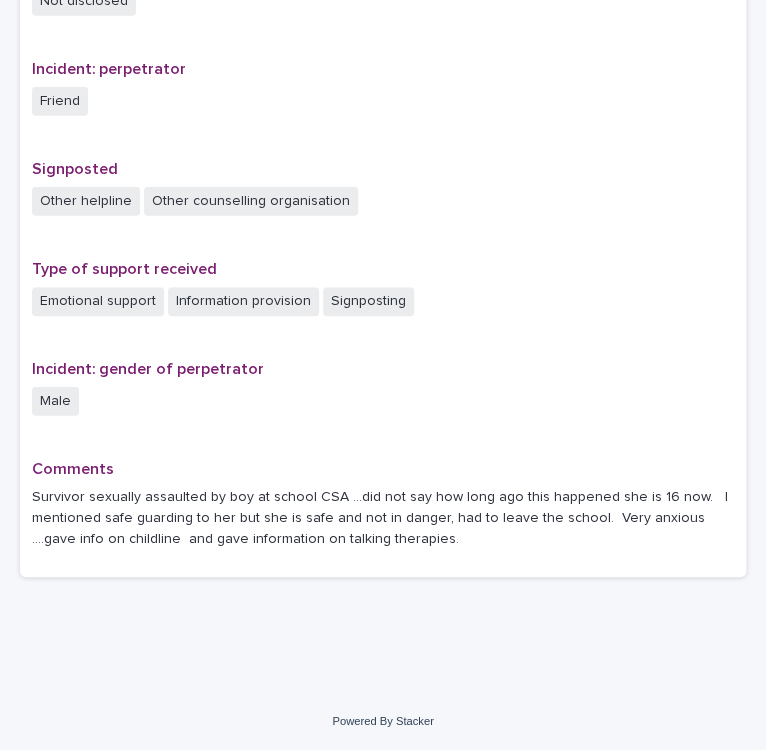 scroll, scrollTop: 0, scrollLeft: 0, axis: both 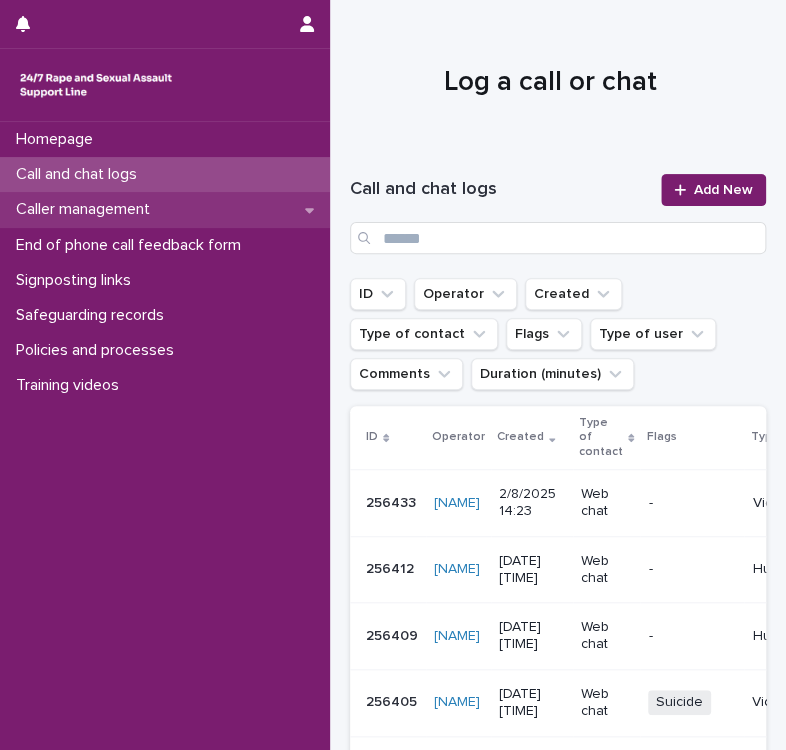 click on "Caller management" at bounding box center (165, 209) 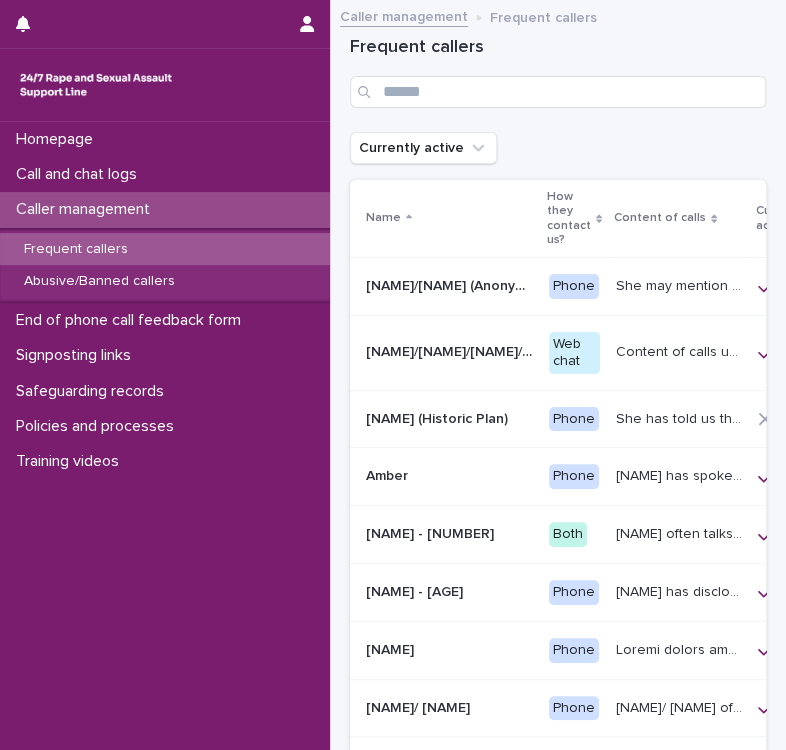 click on "Frequent callers" at bounding box center [165, 249] 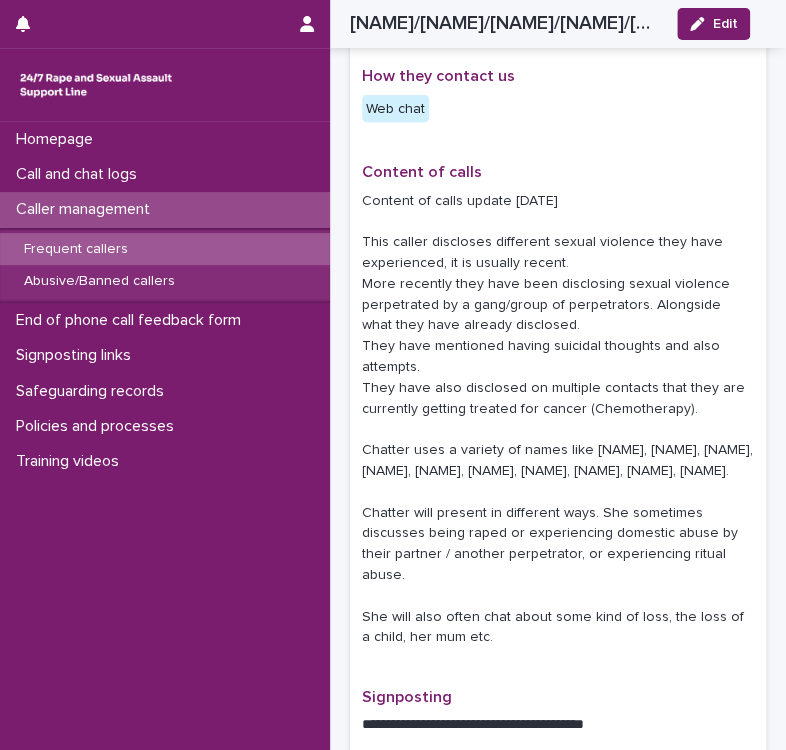 scroll, scrollTop: 956, scrollLeft: 0, axis: vertical 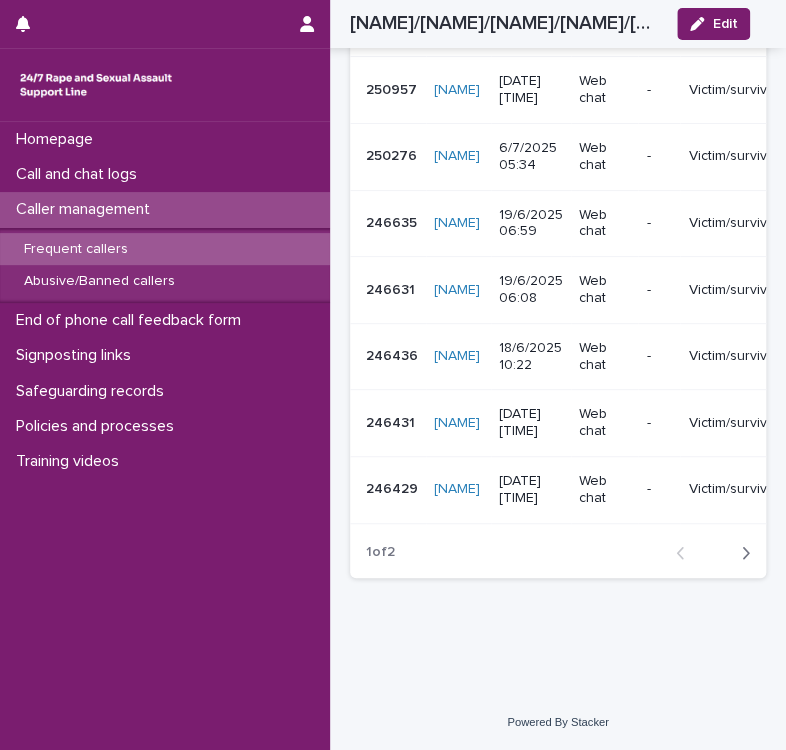 click 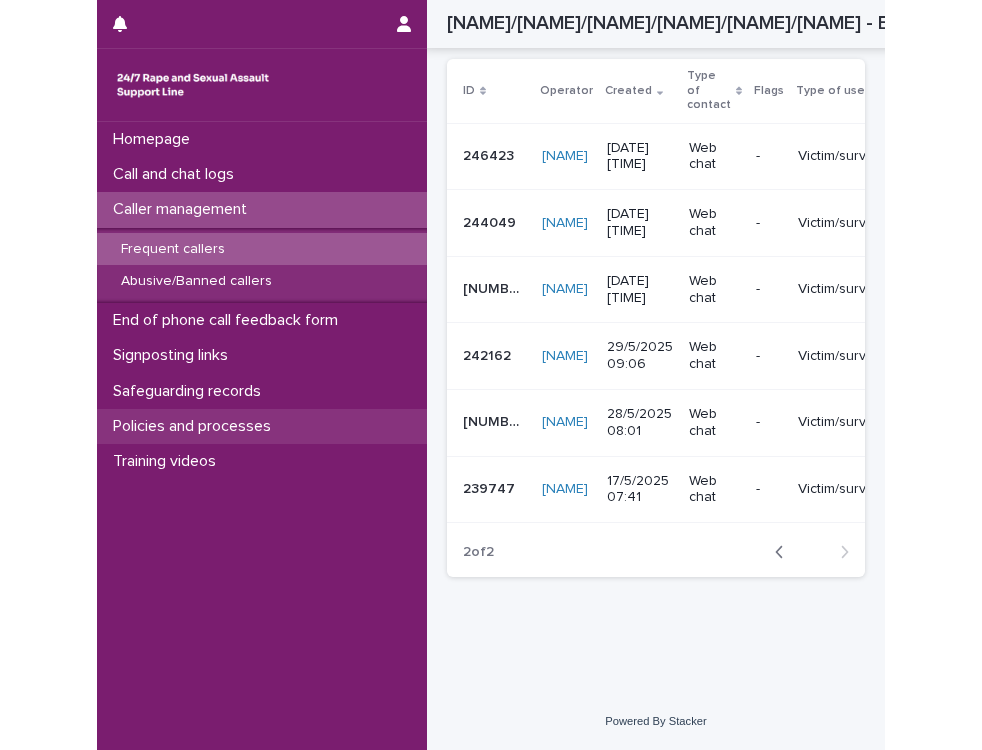 scroll, scrollTop: 2631, scrollLeft: 0, axis: vertical 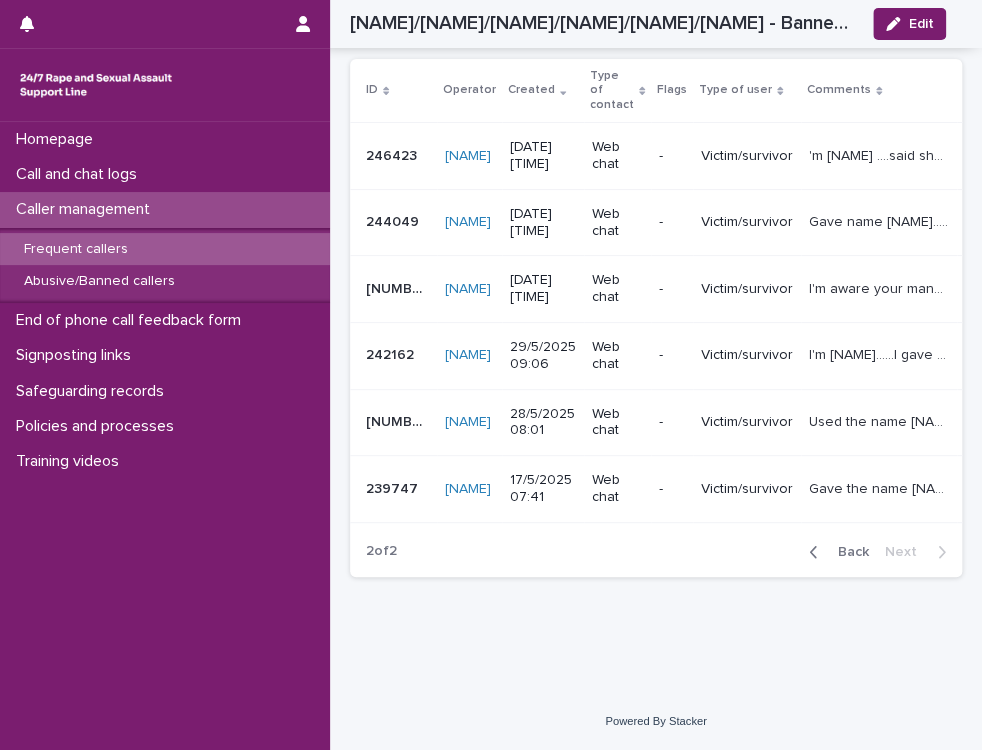 click on "Back" at bounding box center (835, 552) 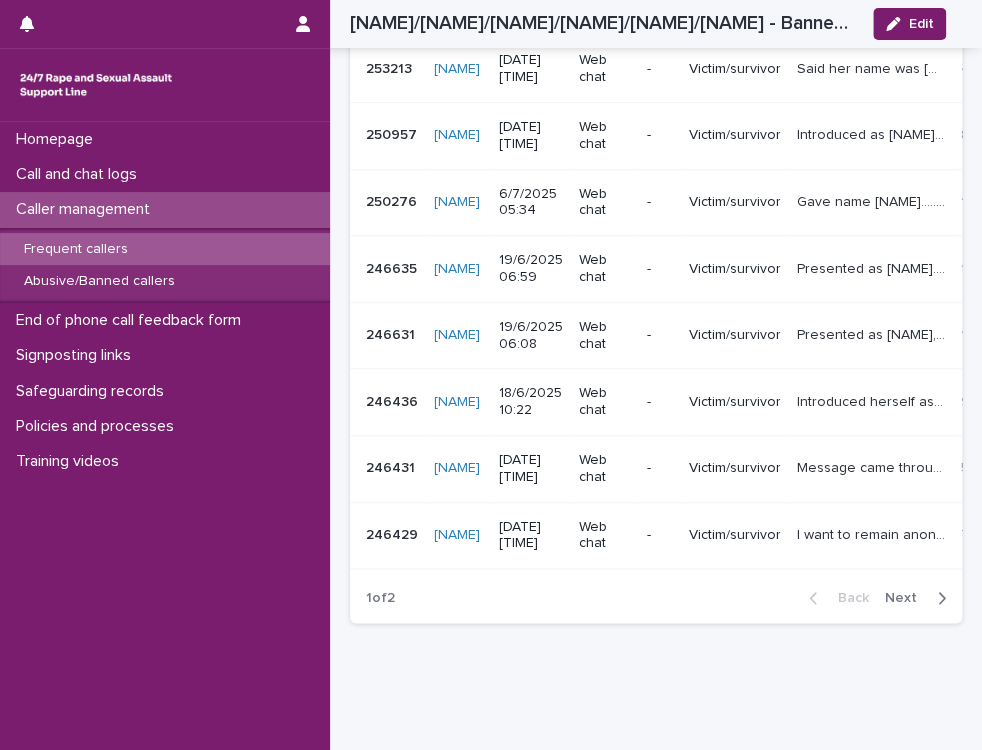 scroll, scrollTop: 2829, scrollLeft: 0, axis: vertical 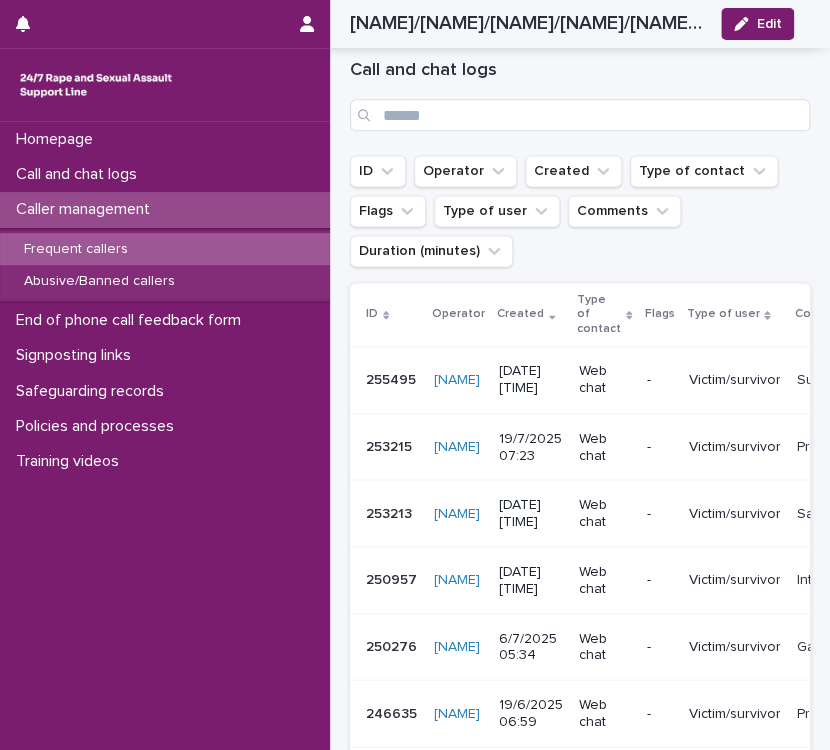 click on "Homepage Call and chat logs Caller management Frequent callers Abusive/Banned callers End of phone call feedback form Signposting links Safeguarding records Policies and processes Training videos" at bounding box center (165, 436) 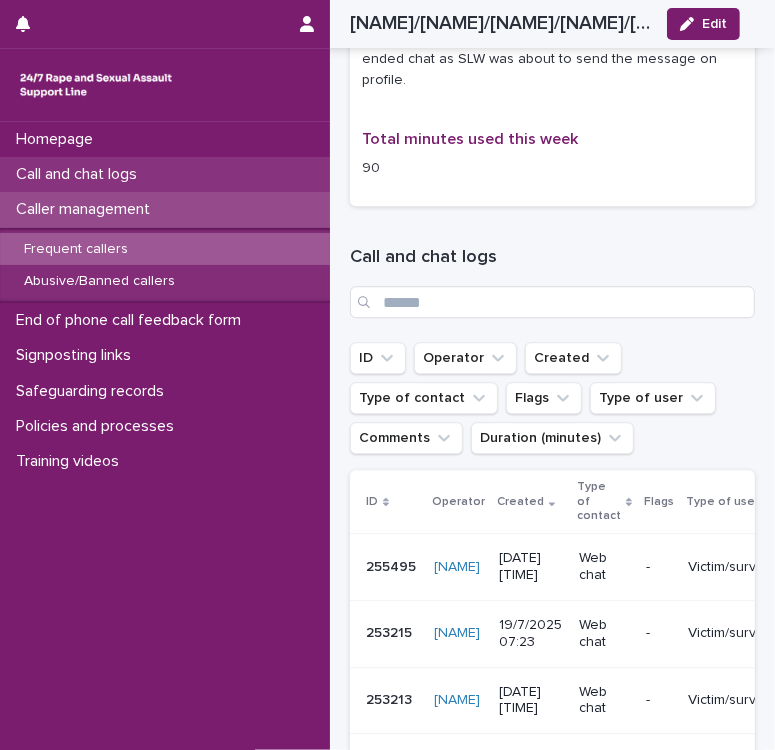 click on "Call and chat logs" at bounding box center [165, 174] 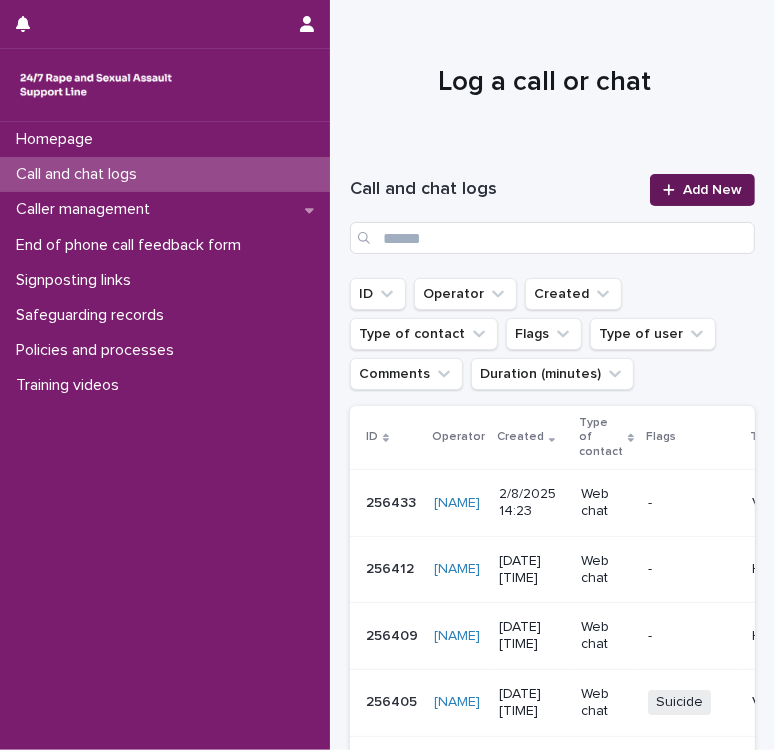 click on "Add New" at bounding box center (712, 190) 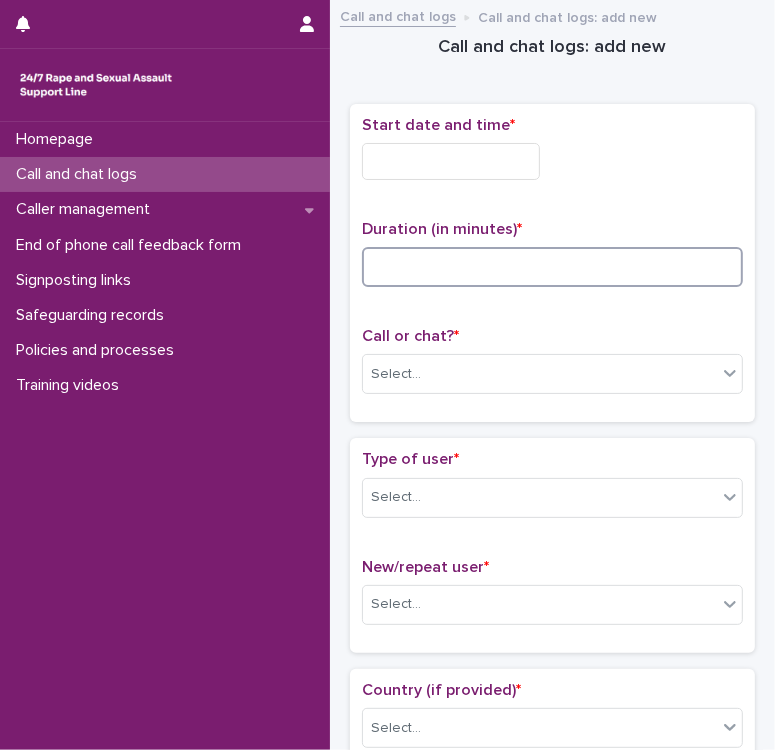 click at bounding box center [552, 267] 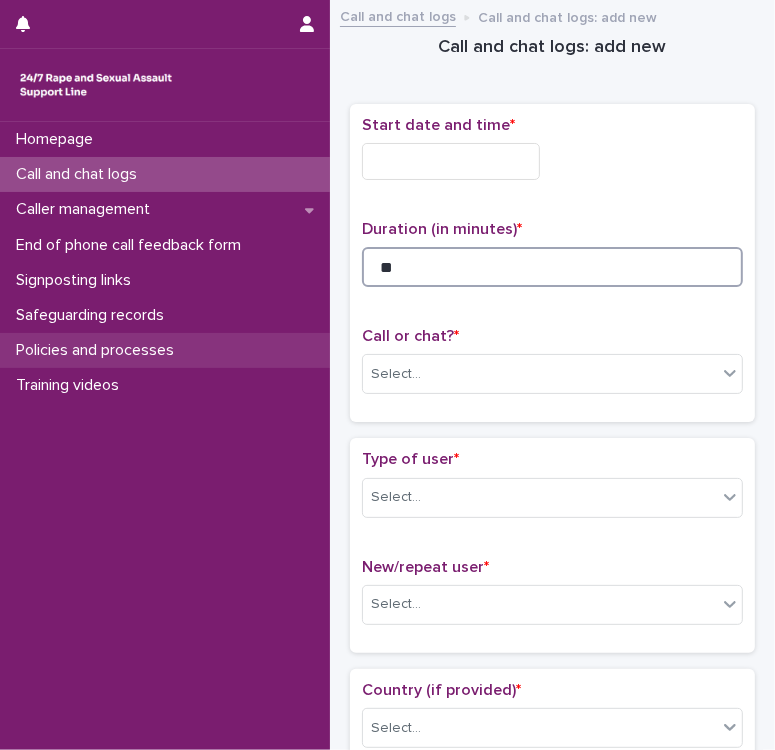 type on "**" 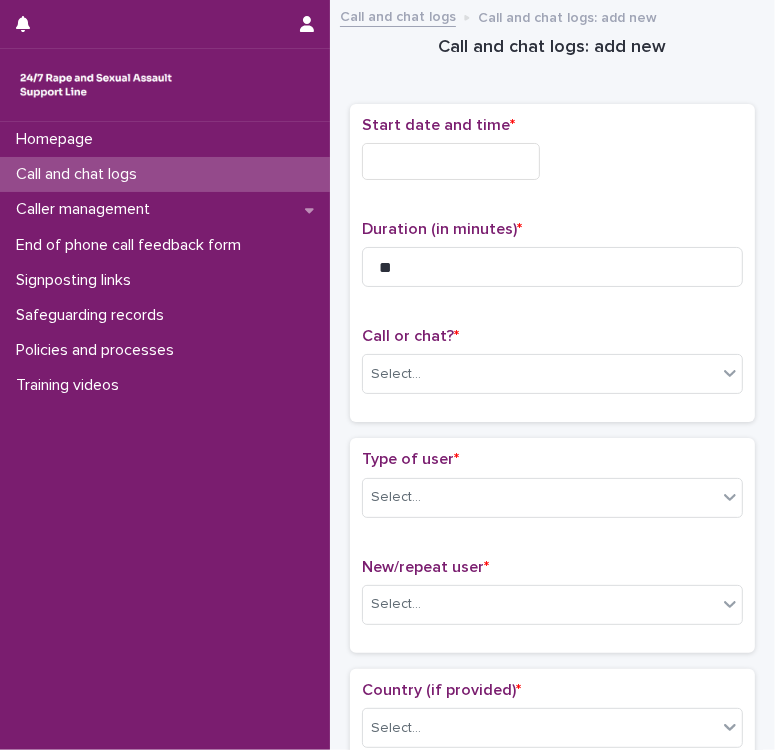 click at bounding box center (451, 161) 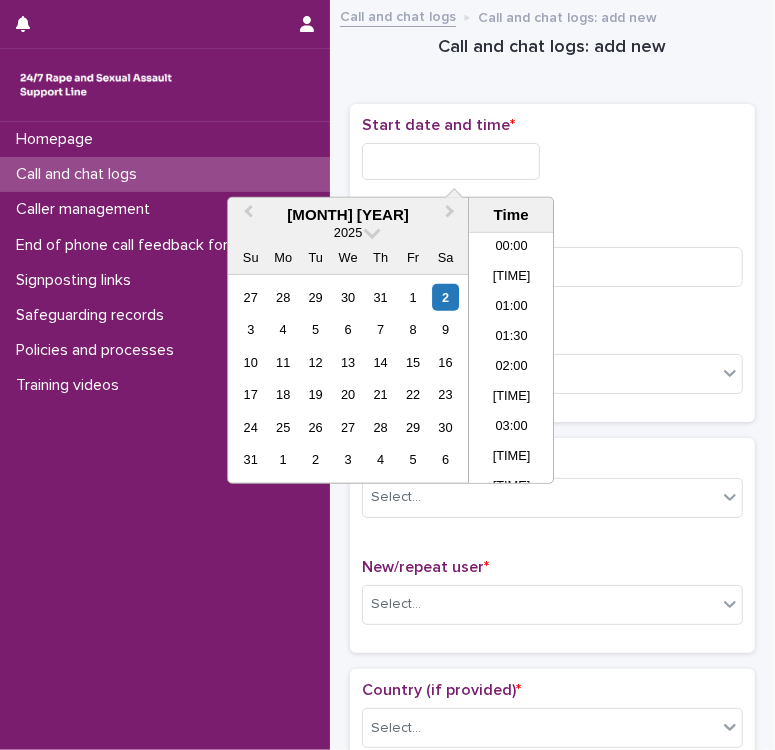 scroll, scrollTop: 790, scrollLeft: 0, axis: vertical 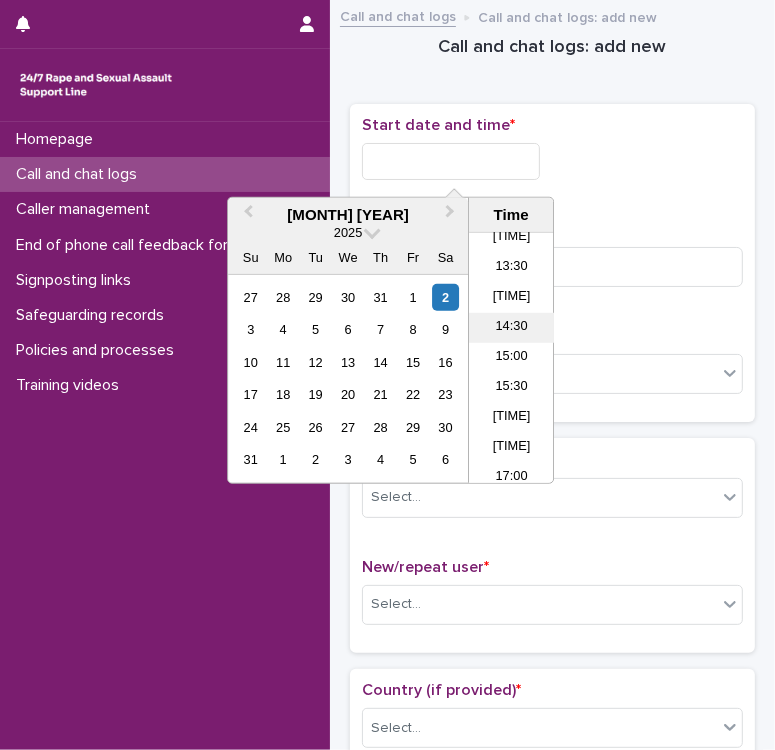 click on "14:30" at bounding box center (511, 328) 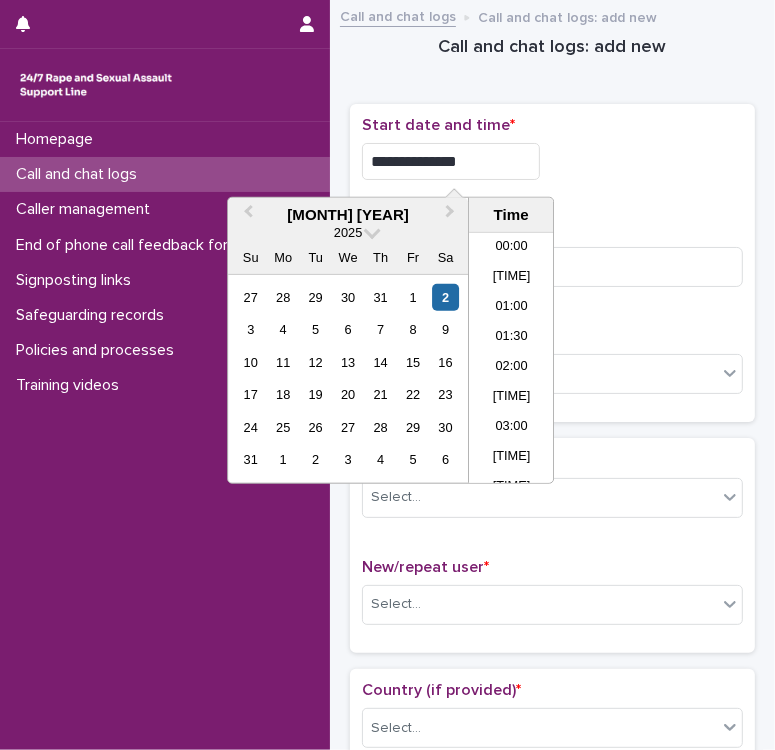 click on "**********" at bounding box center (451, 161) 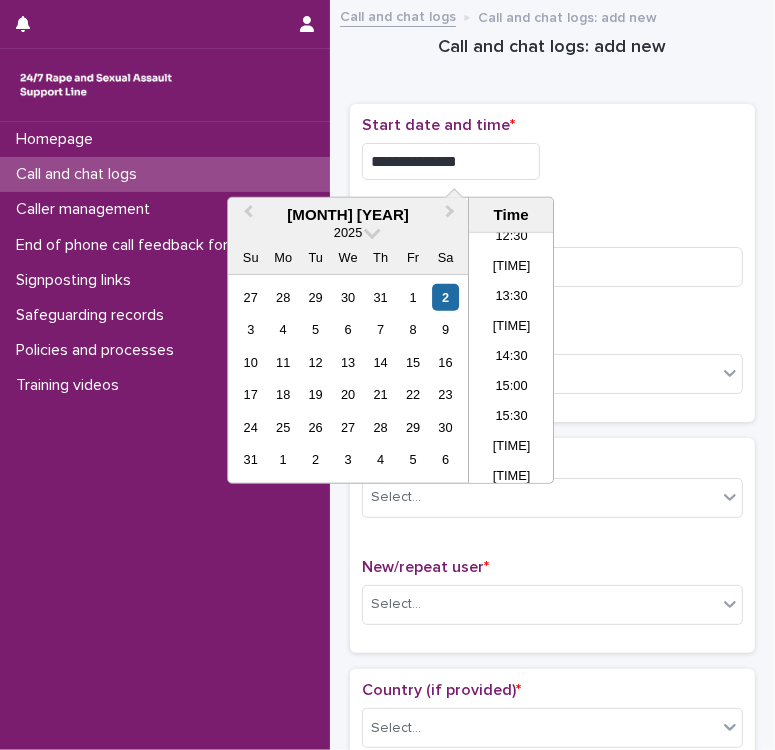 type on "**********" 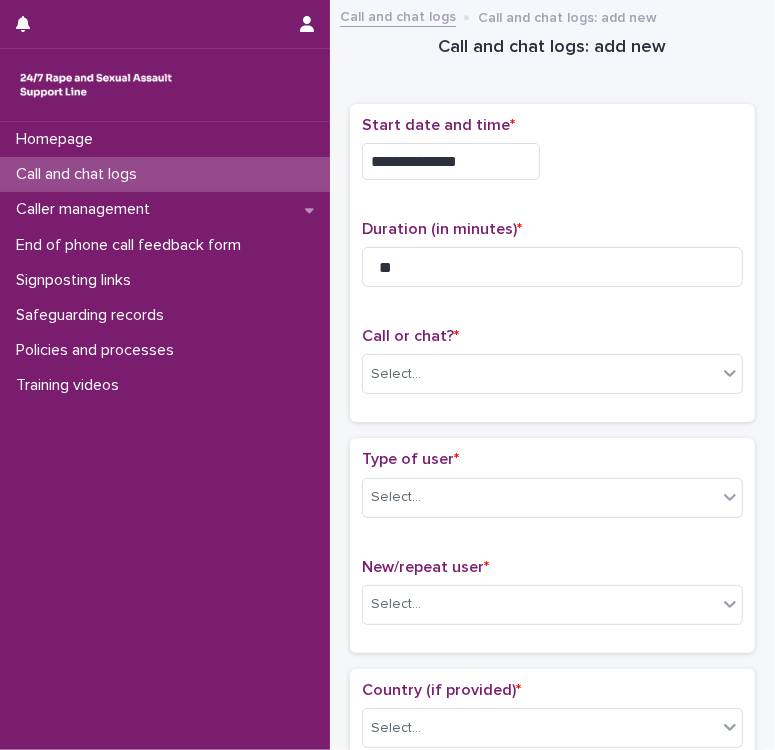 click on "**********" at bounding box center [552, 156] 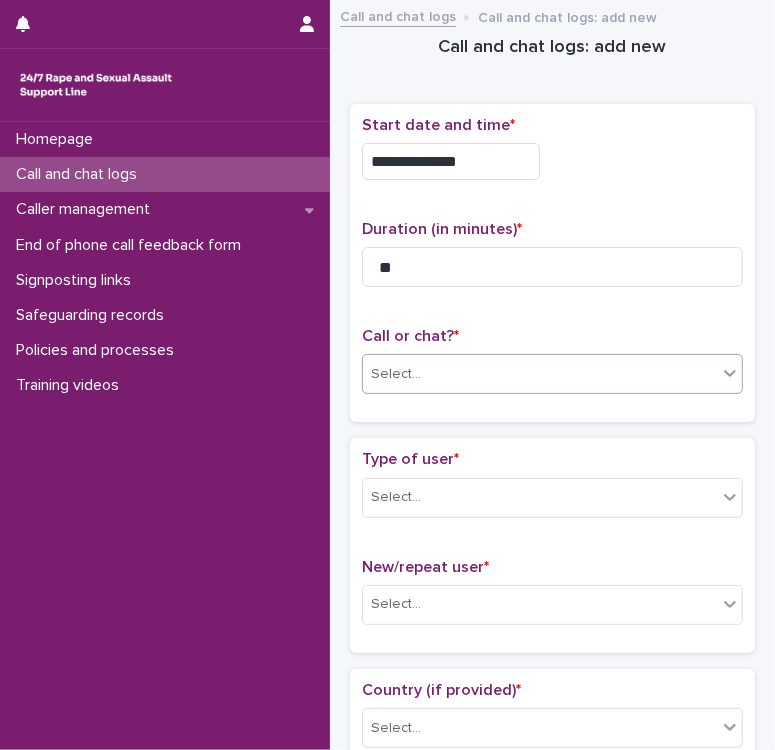 click on "Select..." at bounding box center (540, 374) 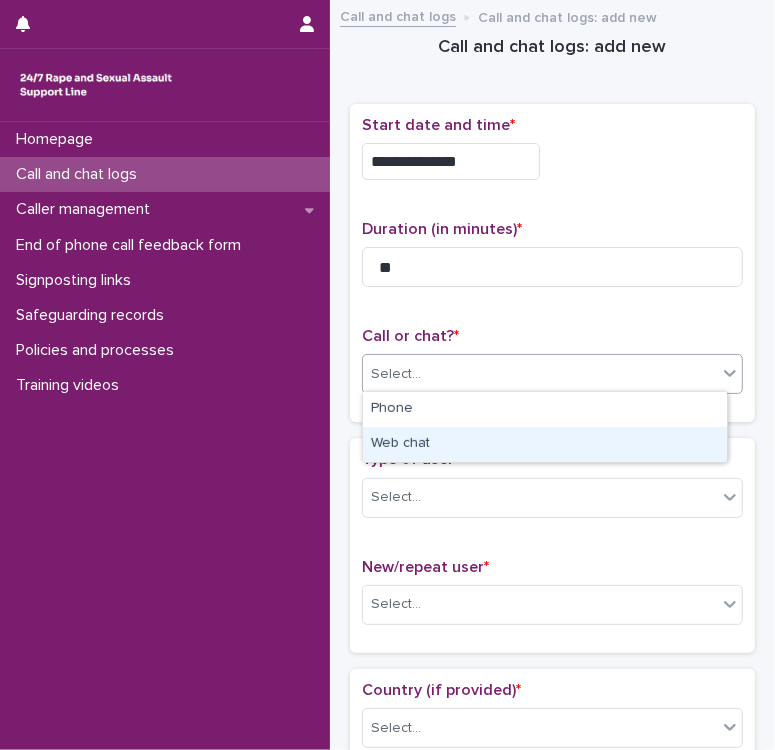 click on "Web chat" at bounding box center (545, 444) 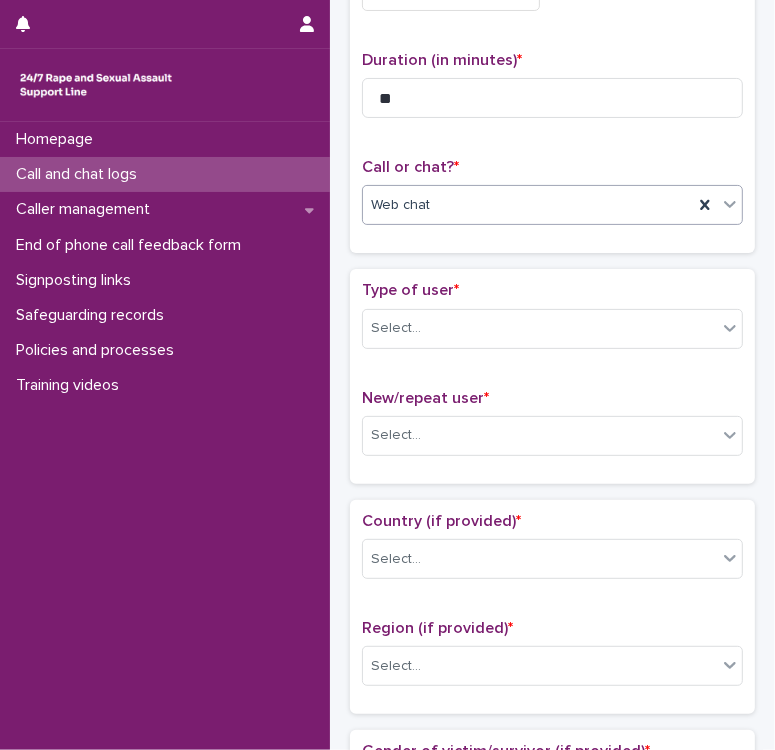 scroll, scrollTop: 267, scrollLeft: 0, axis: vertical 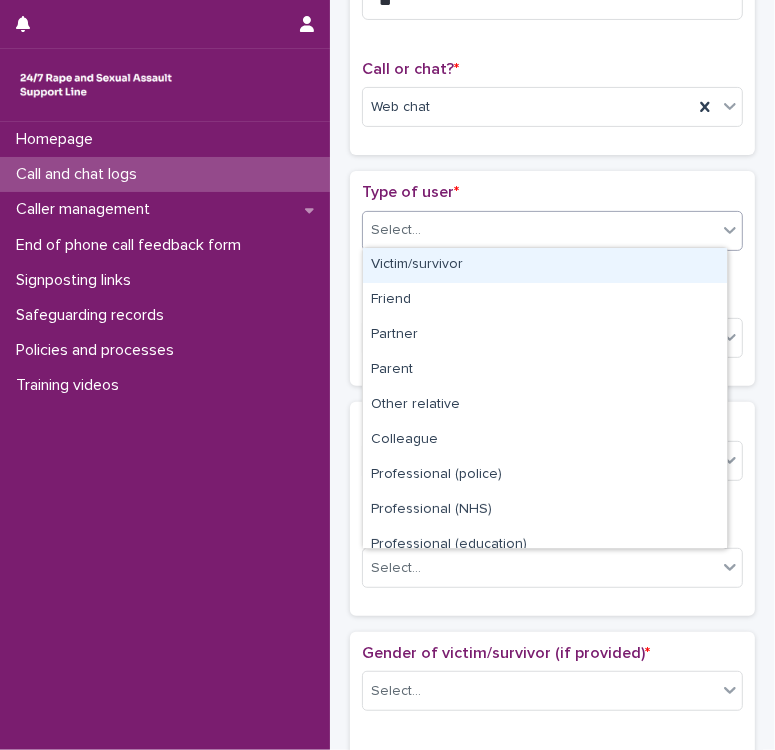 click on "Select..." at bounding box center (540, 230) 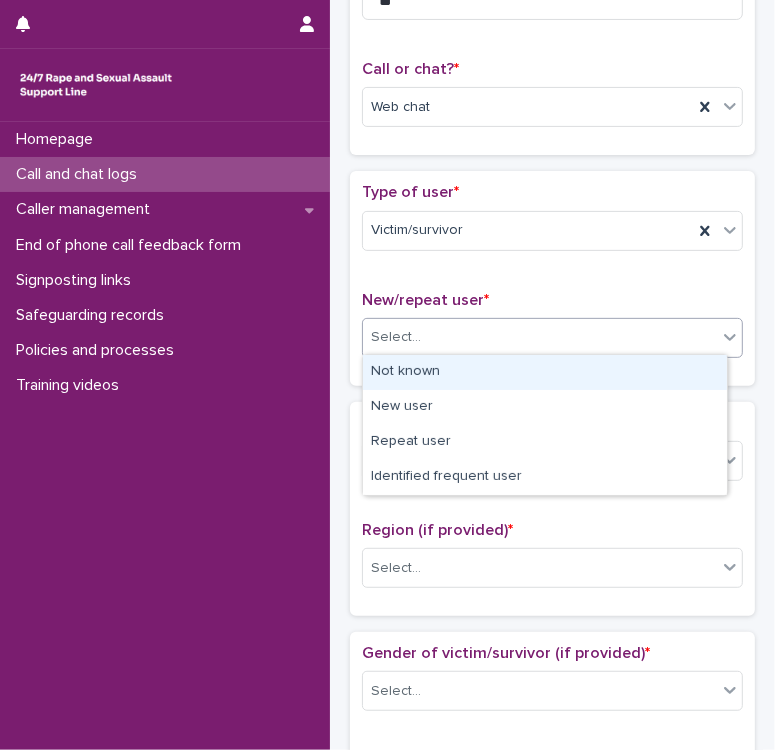click on "Select..." at bounding box center (540, 337) 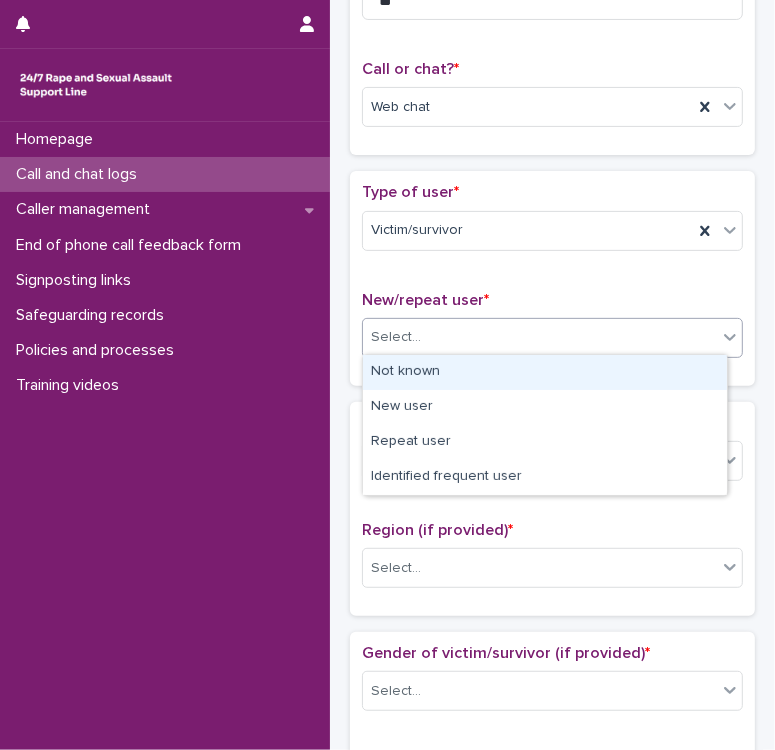 click on "Not known" at bounding box center [545, 372] 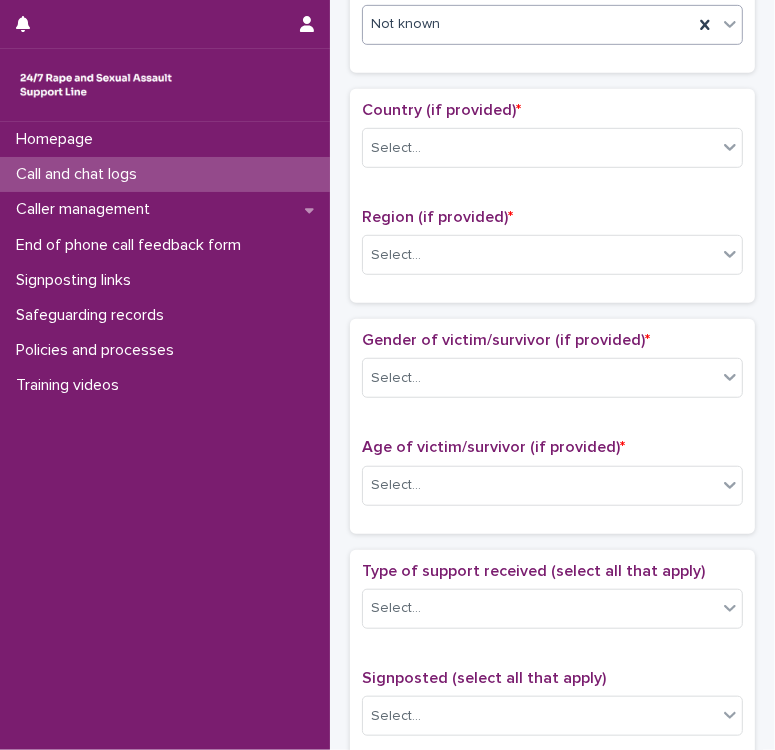 scroll, scrollTop: 595, scrollLeft: 0, axis: vertical 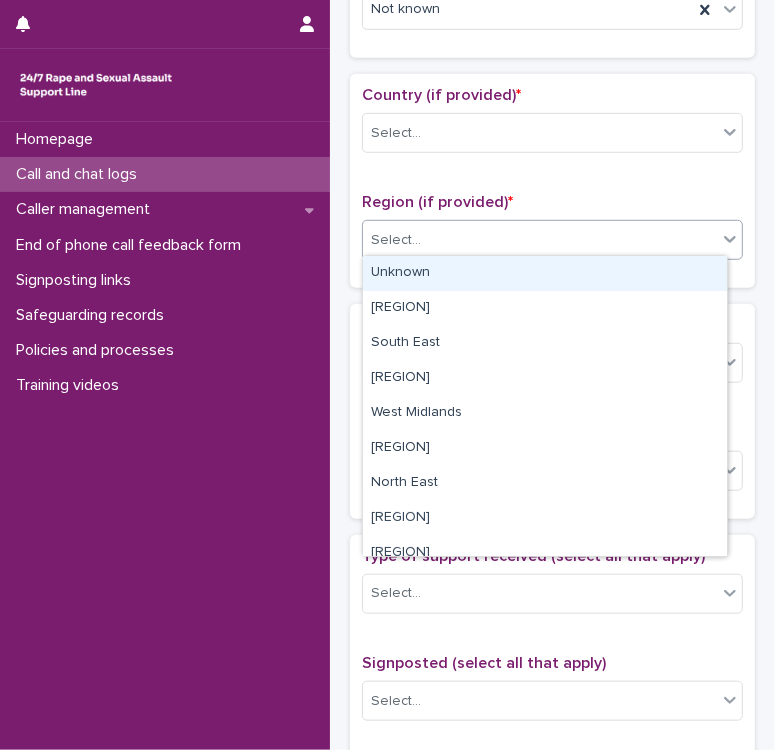 click on "Select..." at bounding box center [540, 240] 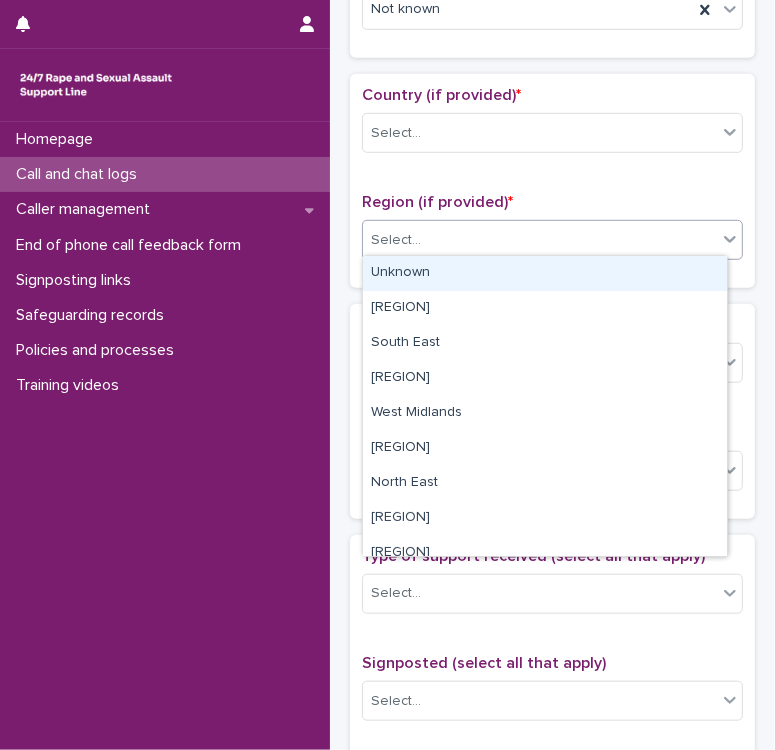 click on "Unknown" at bounding box center (545, 273) 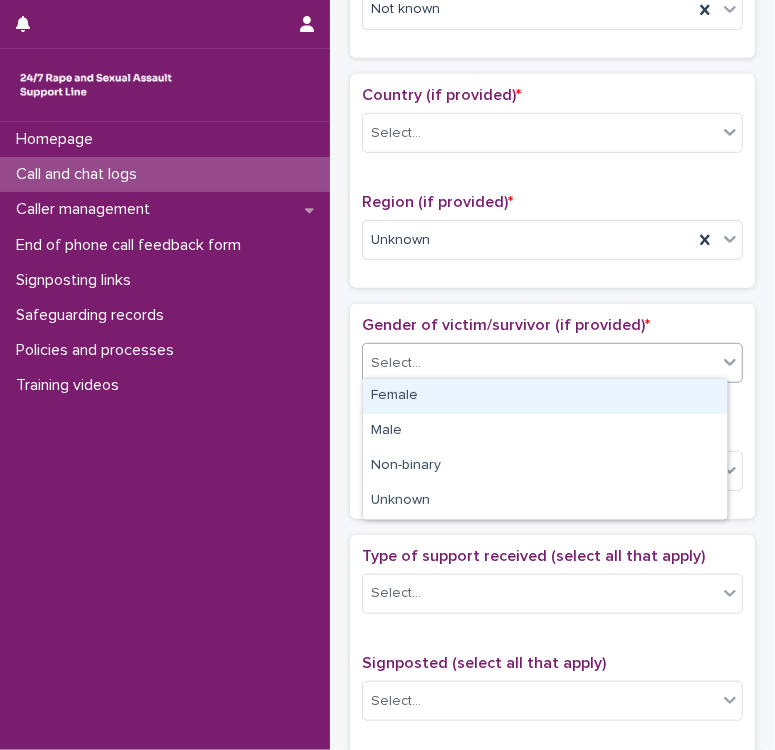click on "Select..." at bounding box center [540, 363] 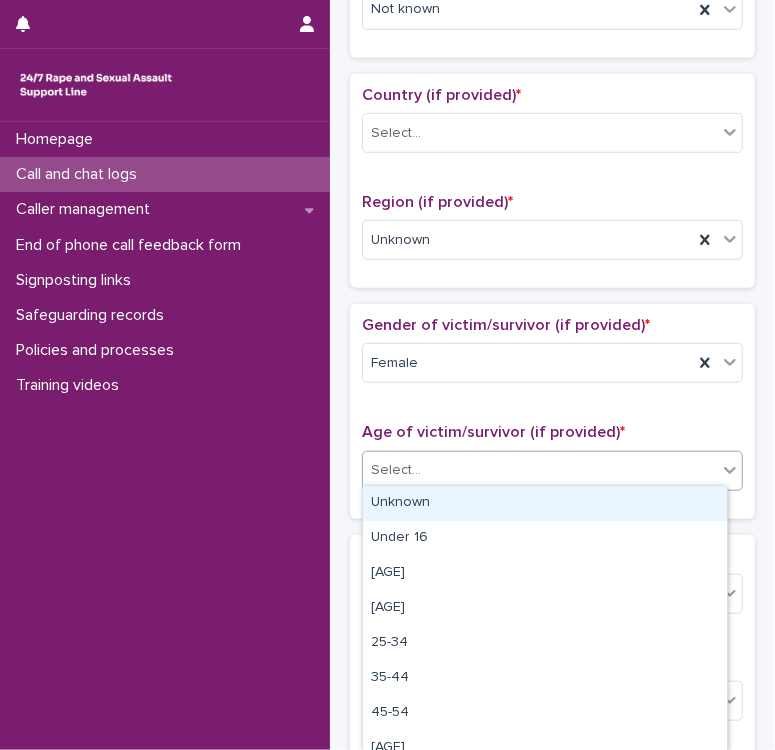 click on "Select..." at bounding box center (540, 470) 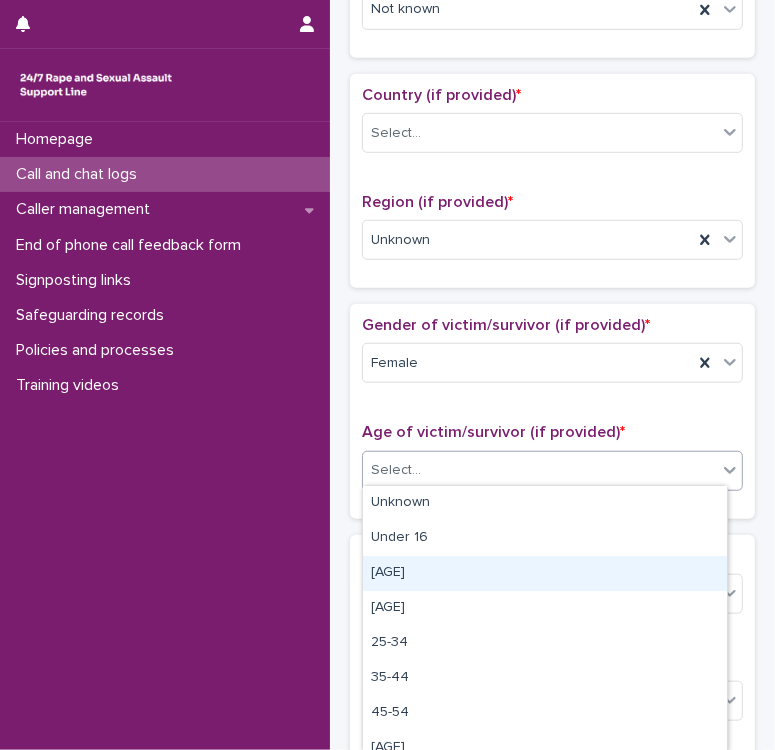 click on "[AGE]" at bounding box center [545, 573] 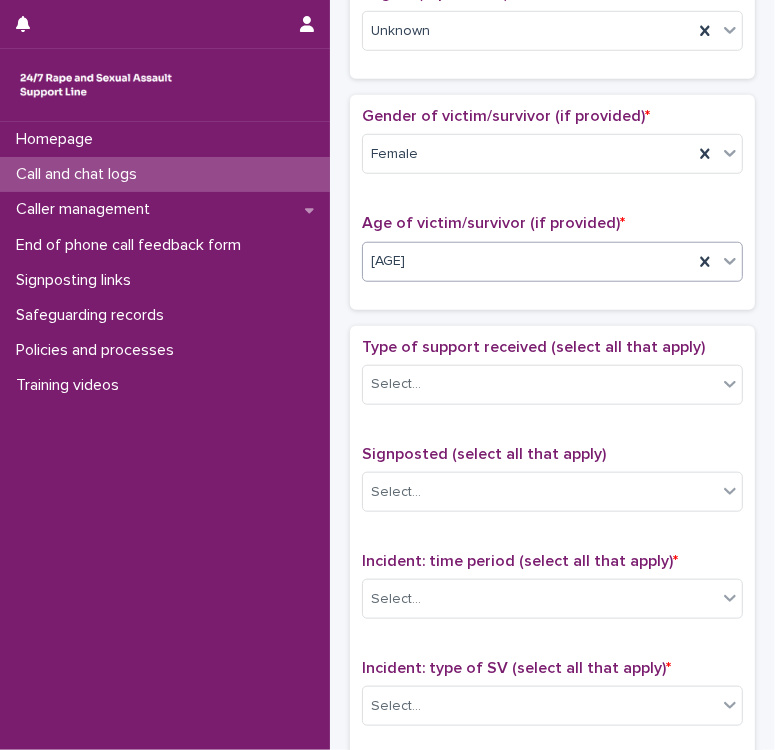 scroll, scrollTop: 844, scrollLeft: 0, axis: vertical 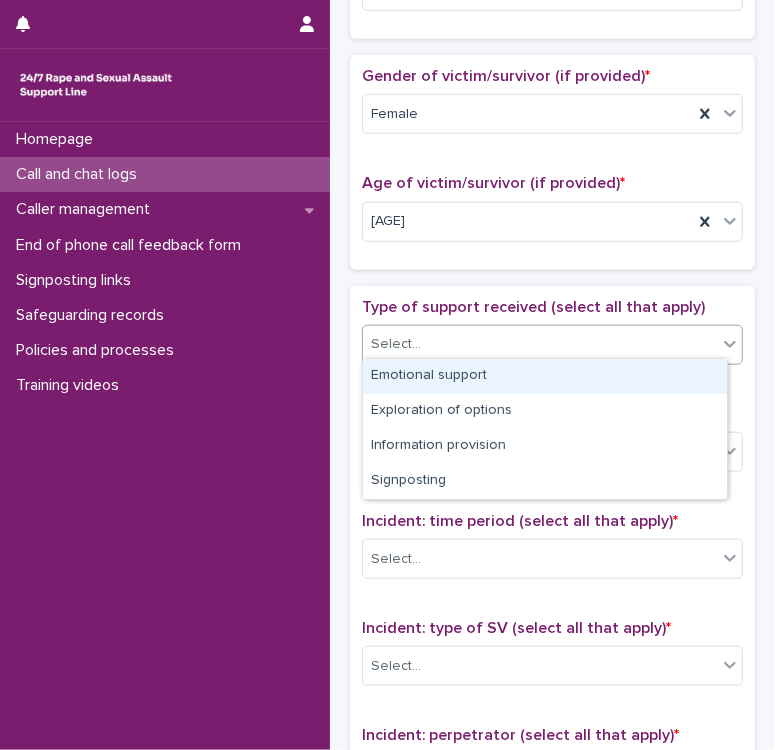 click on "Select..." at bounding box center (540, 344) 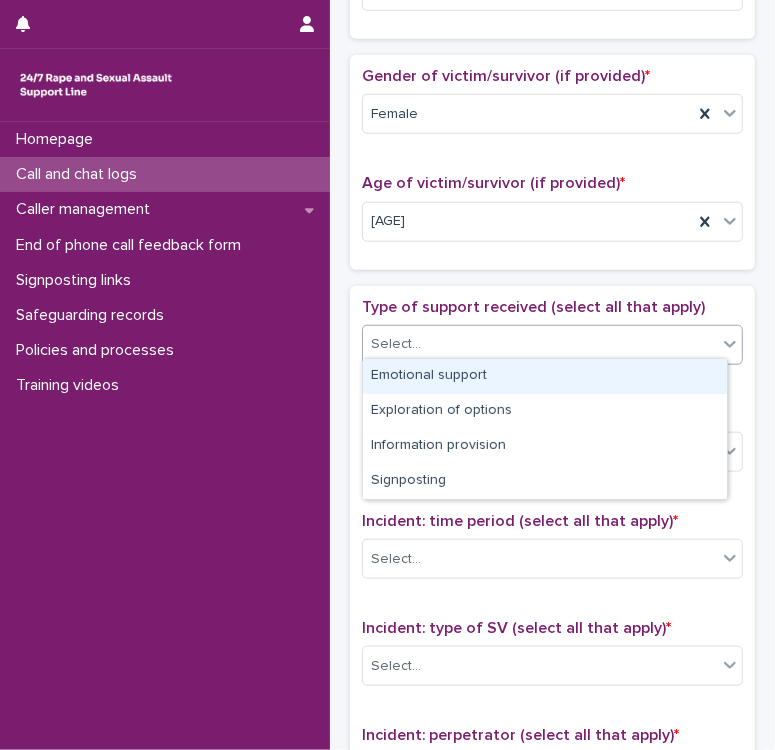 click on "Emotional support" at bounding box center (545, 376) 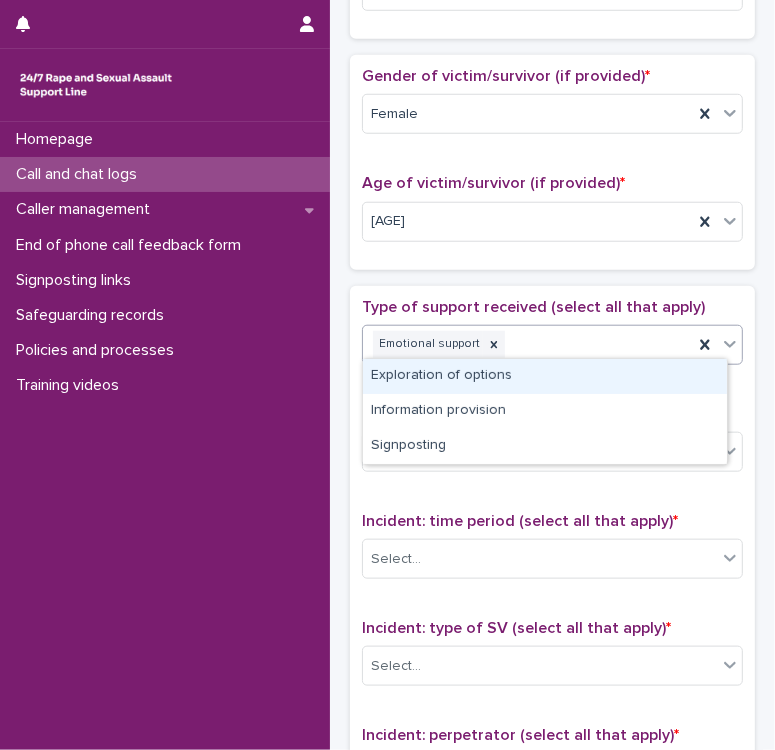 click on "Emotional support" at bounding box center (528, 344) 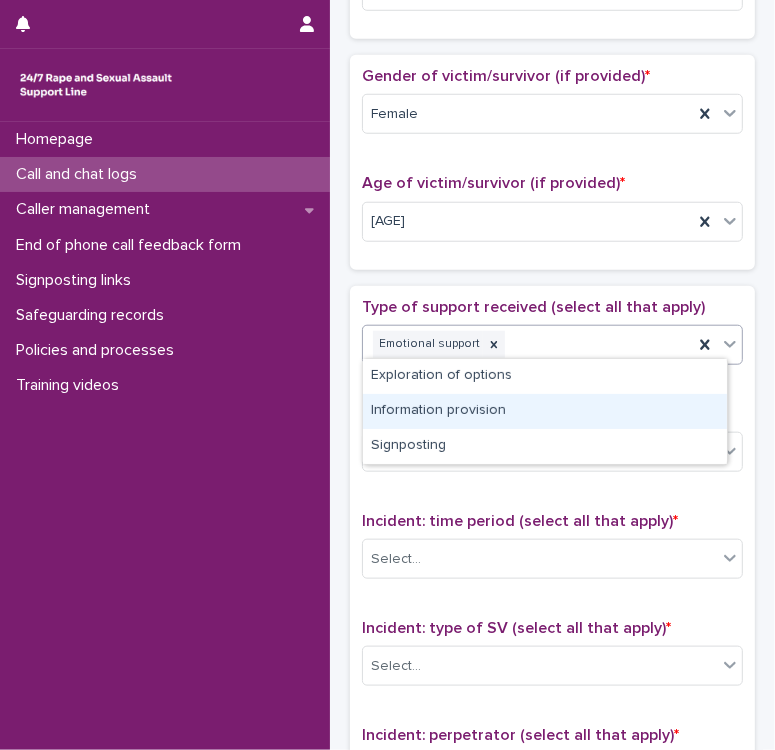 click on "Information provision" at bounding box center (545, 411) 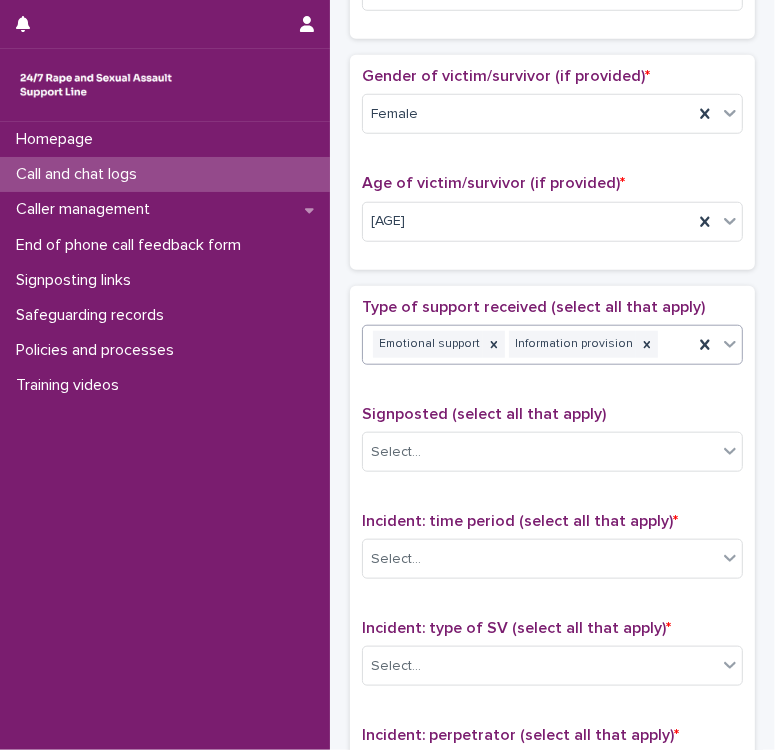 click on "Emotional support Information provision" at bounding box center (528, 344) 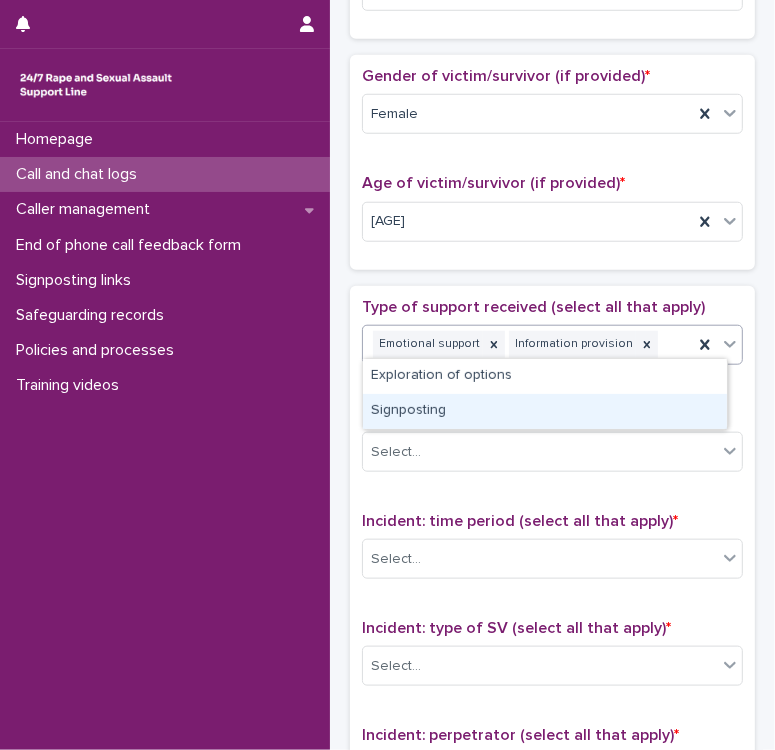 click on "Signposting" at bounding box center (545, 411) 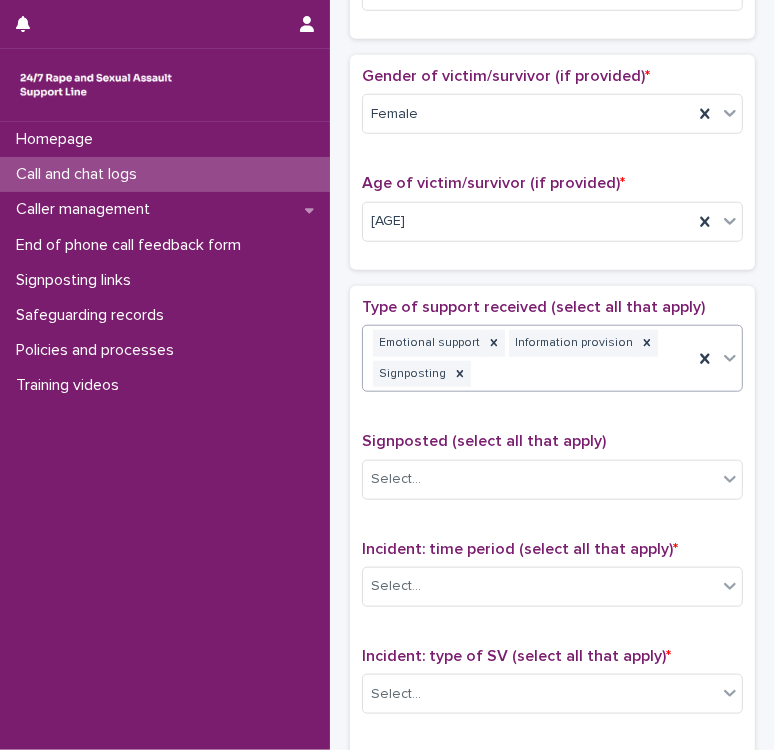 scroll, scrollTop: 858, scrollLeft: 0, axis: vertical 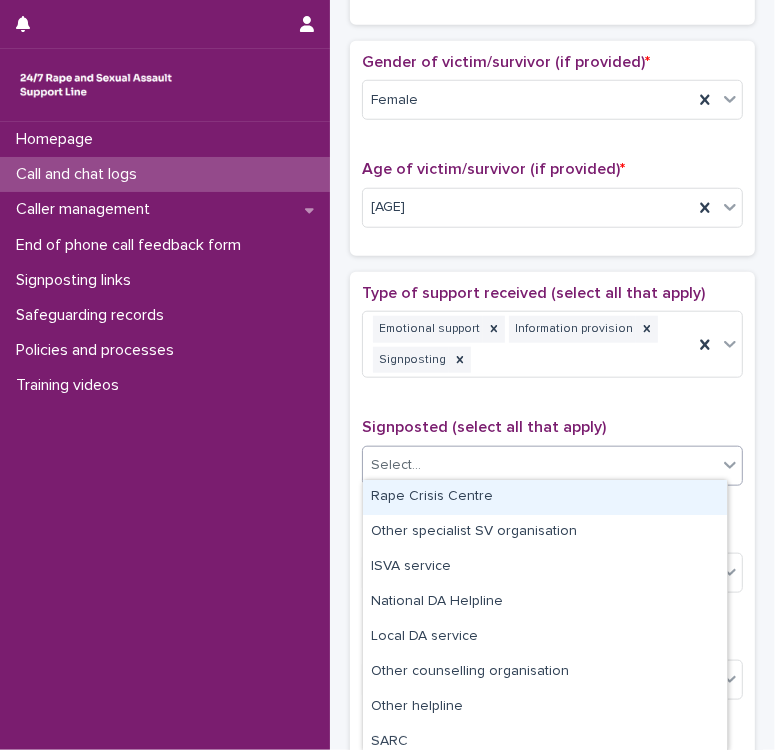 click on "Select..." at bounding box center (540, 465) 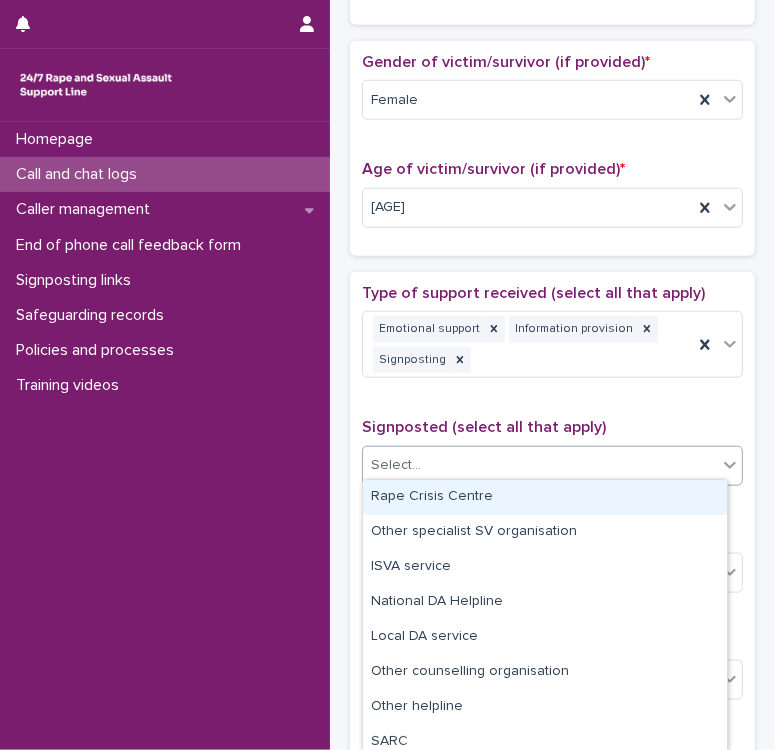 click on "Rape Crisis Centre" at bounding box center [545, 497] 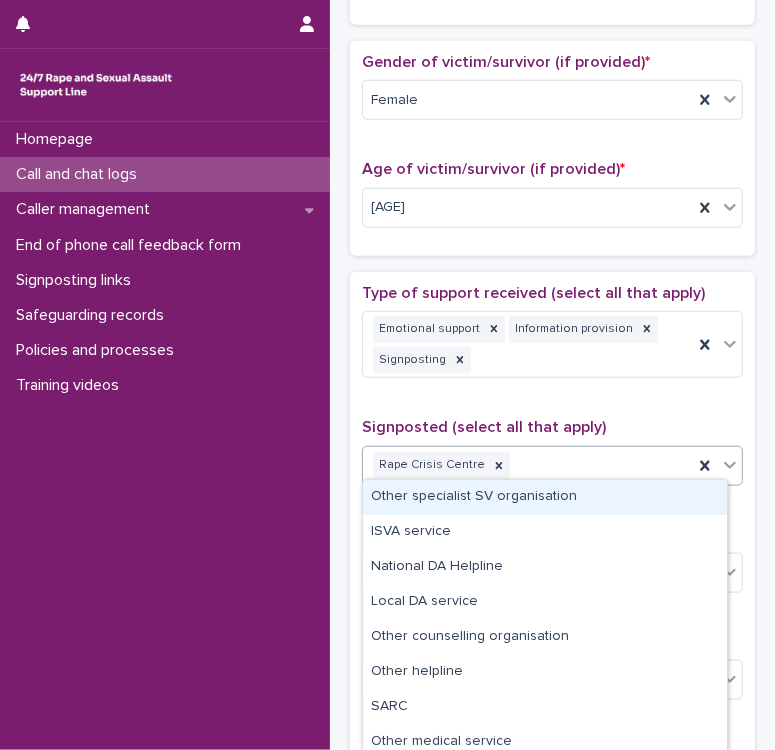 click on "Rape Crisis Centre" at bounding box center (528, 465) 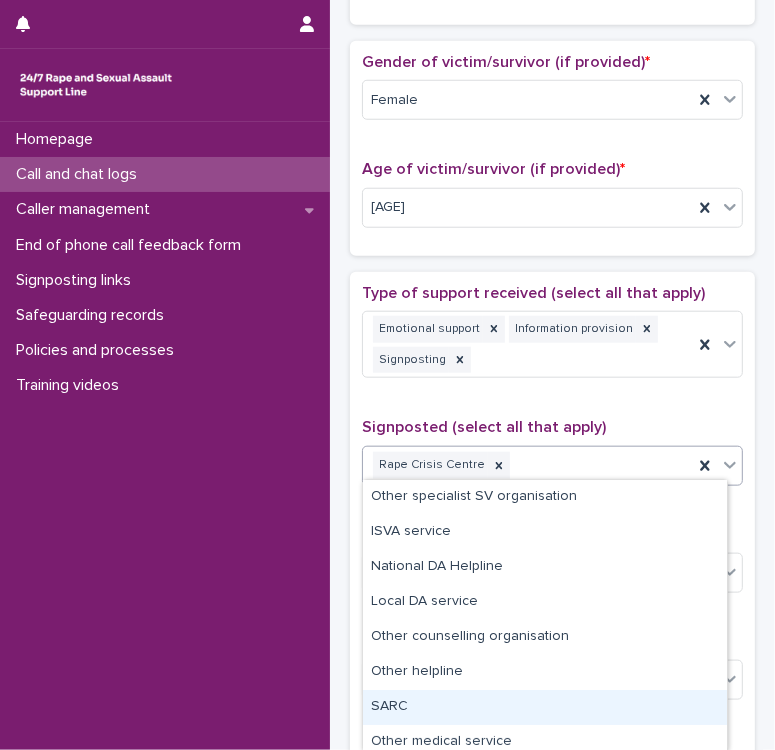 click on "SARC" at bounding box center (545, 707) 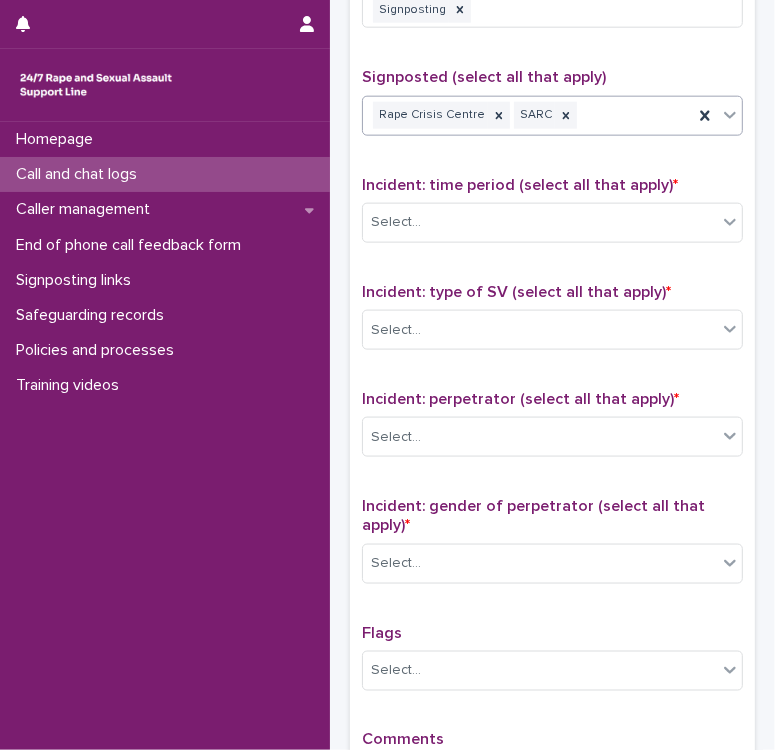 scroll, scrollTop: 1223, scrollLeft: 0, axis: vertical 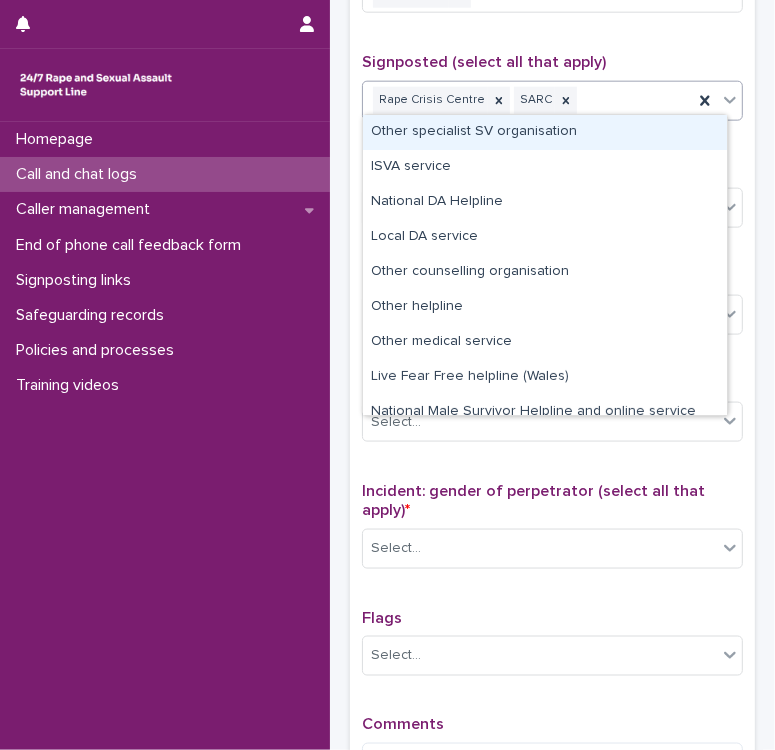 click on "Rape Crisis Centre SARC" at bounding box center [528, 100] 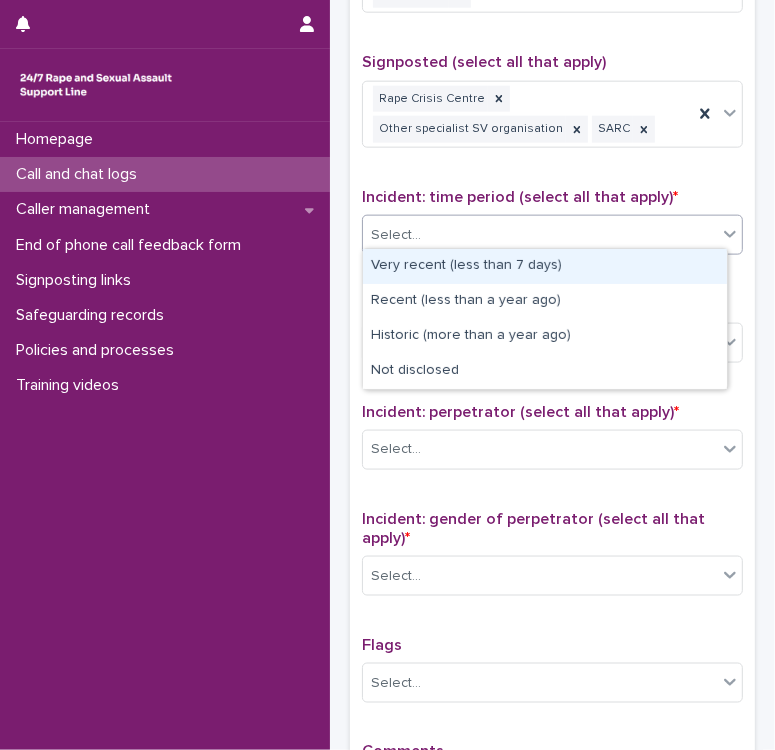 click on "Select..." at bounding box center [540, 235] 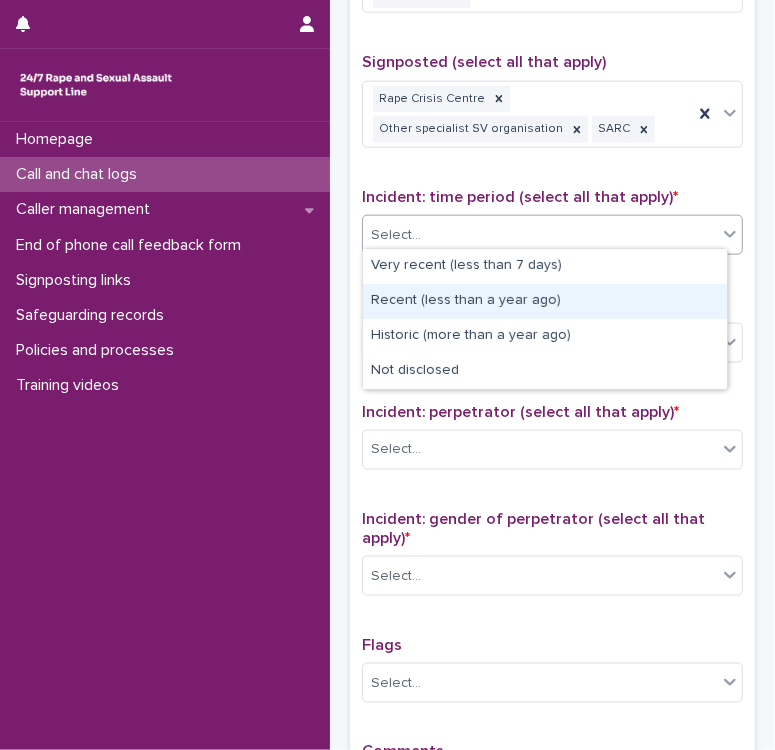 click on "Recent (less than a year ago)" at bounding box center [545, 301] 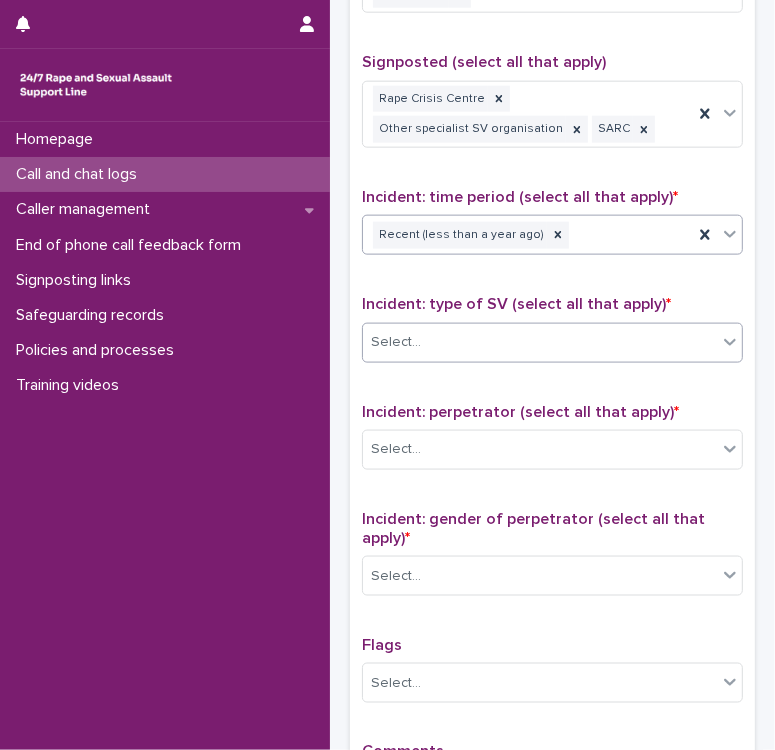 click on "Select..." at bounding box center (540, 342) 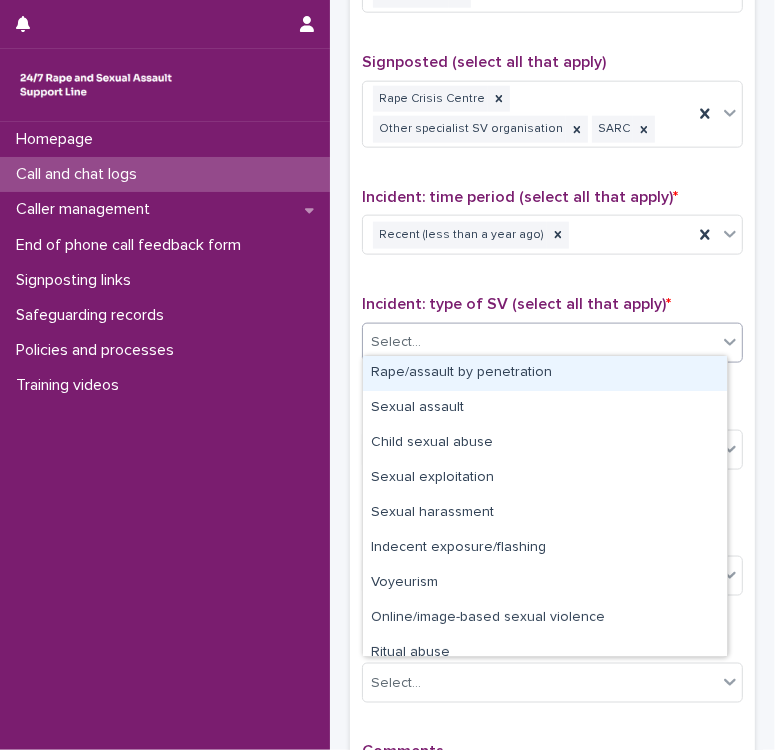 click on "Rape/assault by penetration" at bounding box center [545, 373] 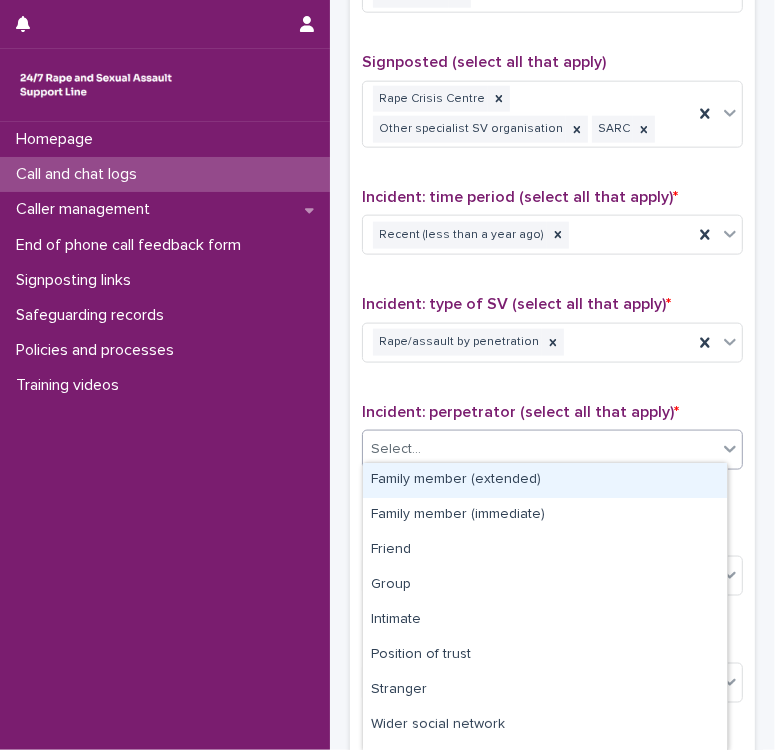 click on "Select..." at bounding box center [540, 449] 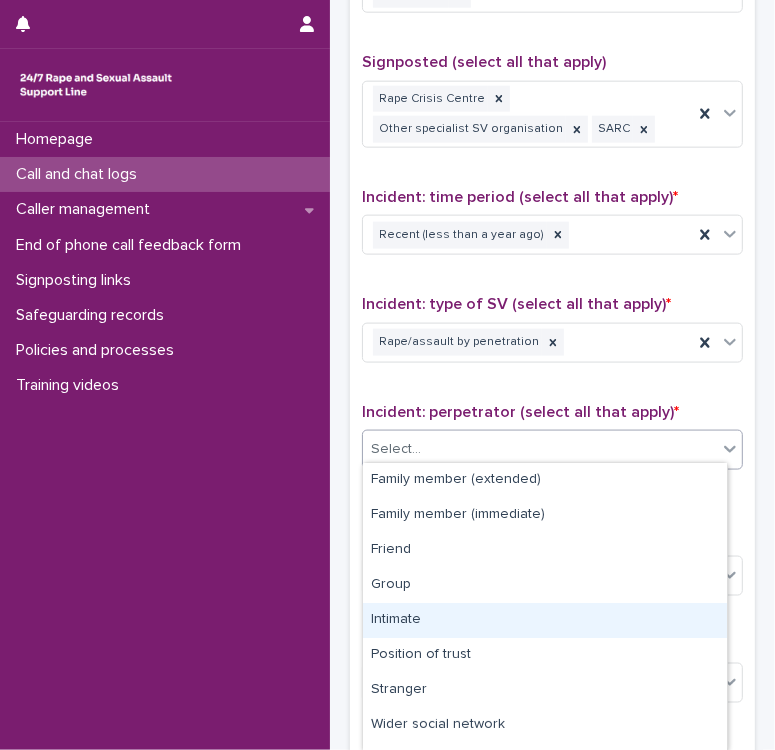 click on "Intimate" at bounding box center [545, 620] 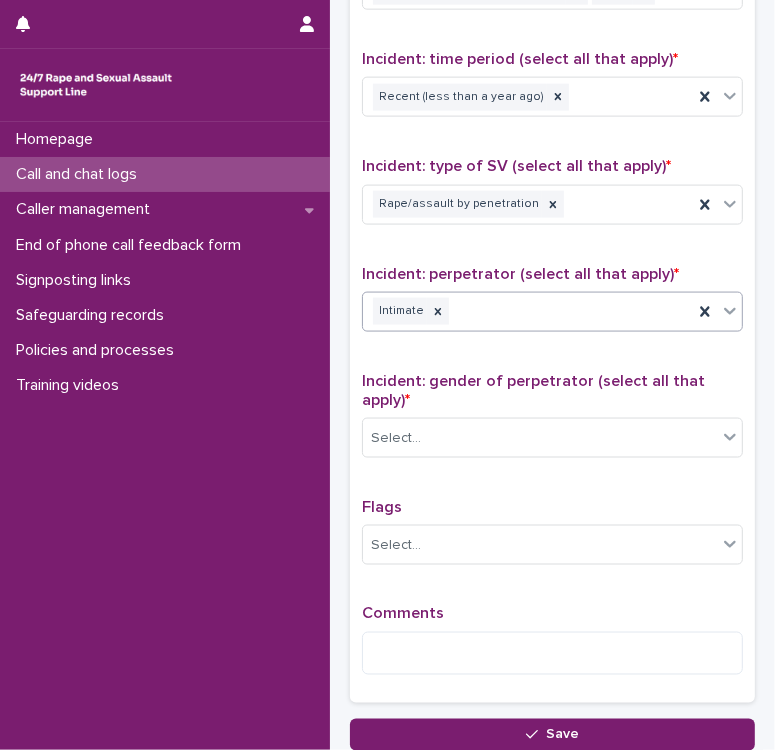 scroll, scrollTop: 1443, scrollLeft: 0, axis: vertical 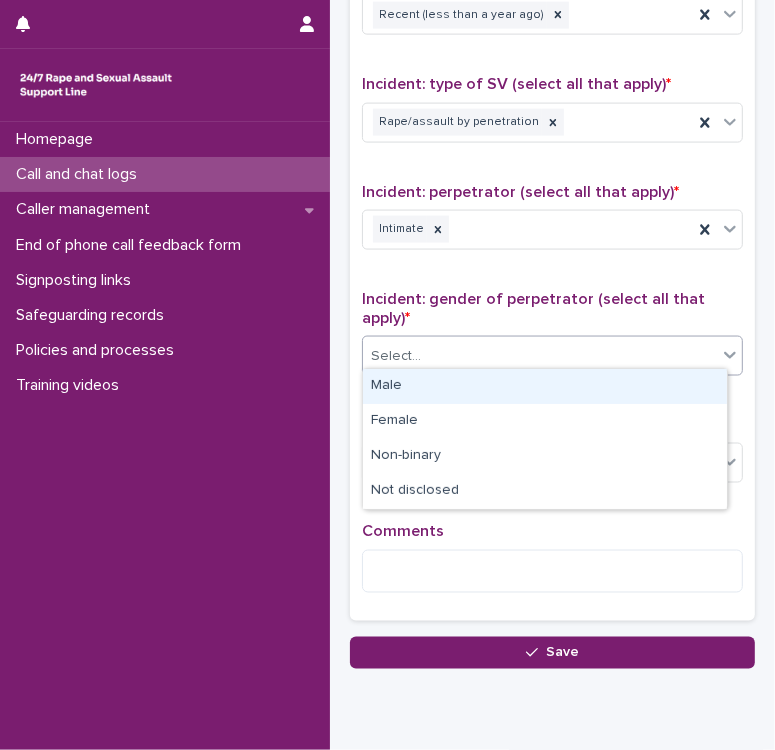 click on "Select..." at bounding box center [396, 356] 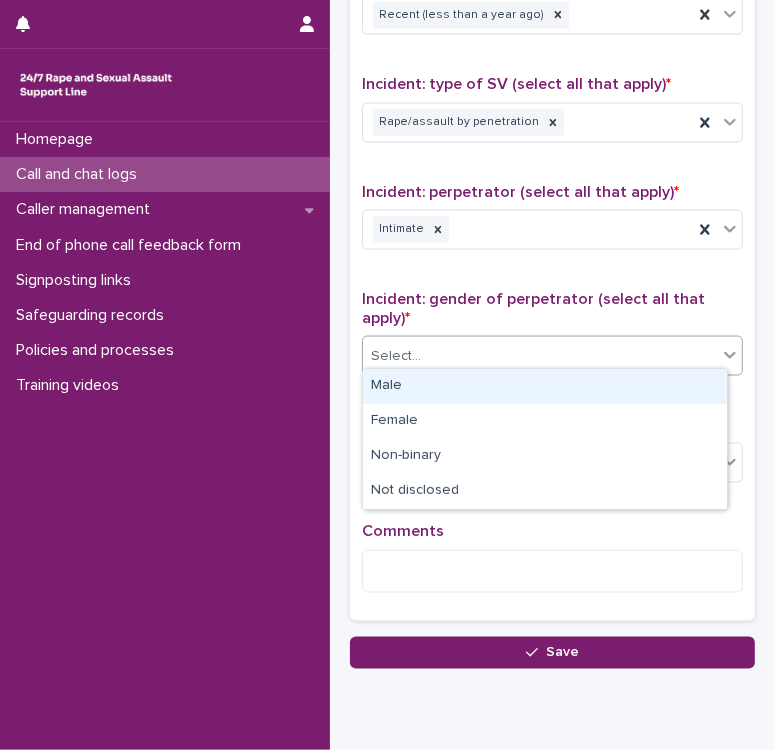 click on "Male" at bounding box center (545, 386) 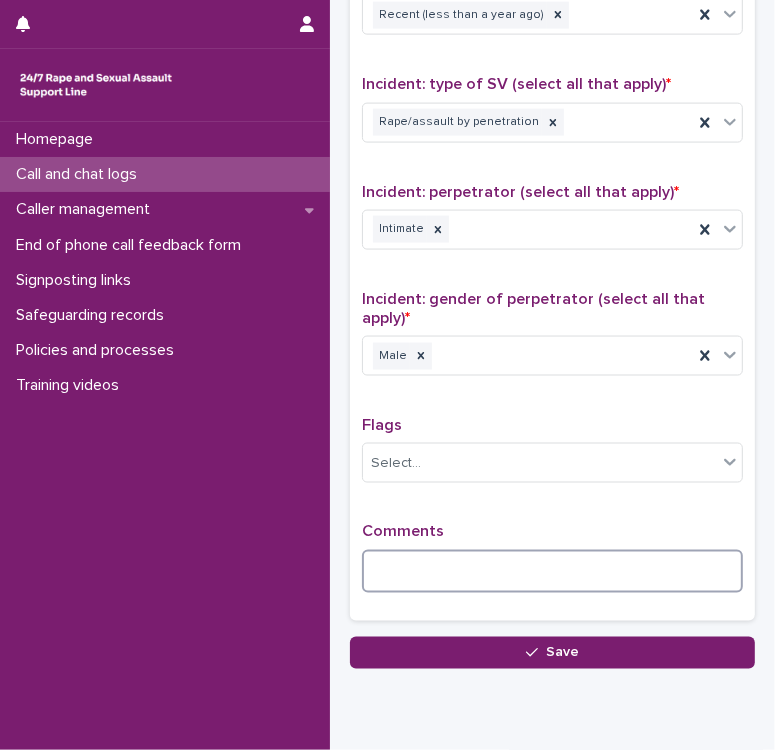 click at bounding box center (552, 571) 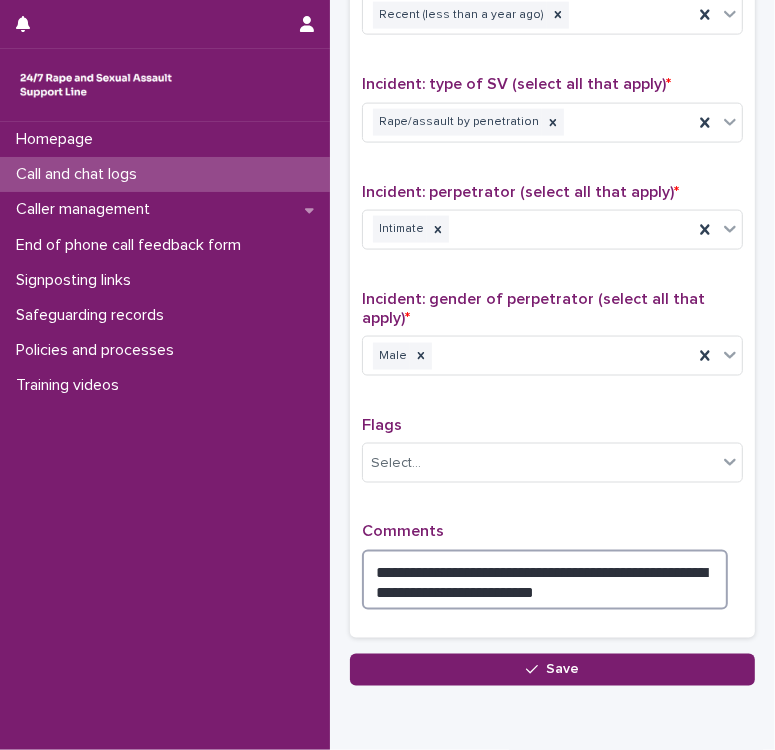 click on "**********" at bounding box center [545, 580] 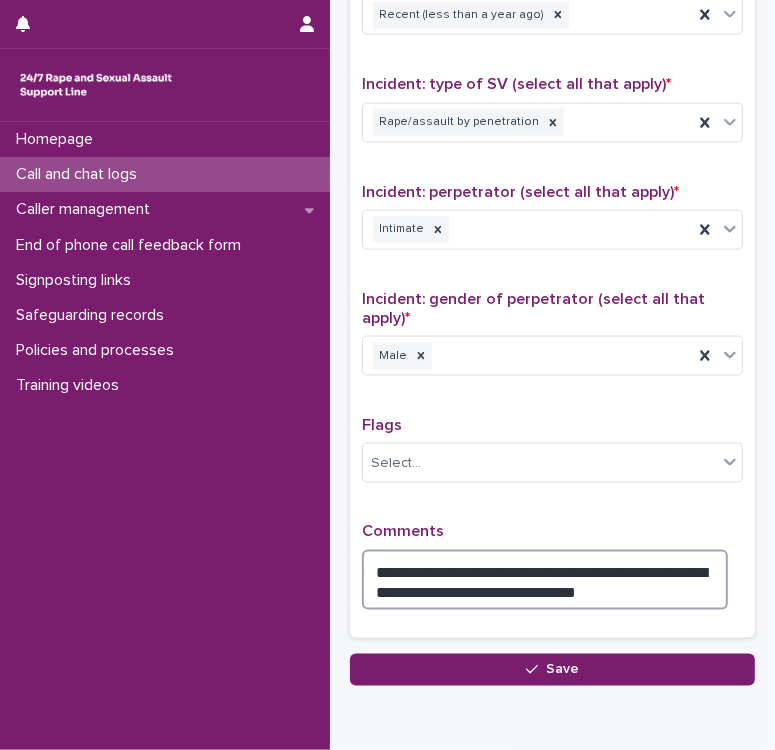 click on "**********" at bounding box center [545, 580] 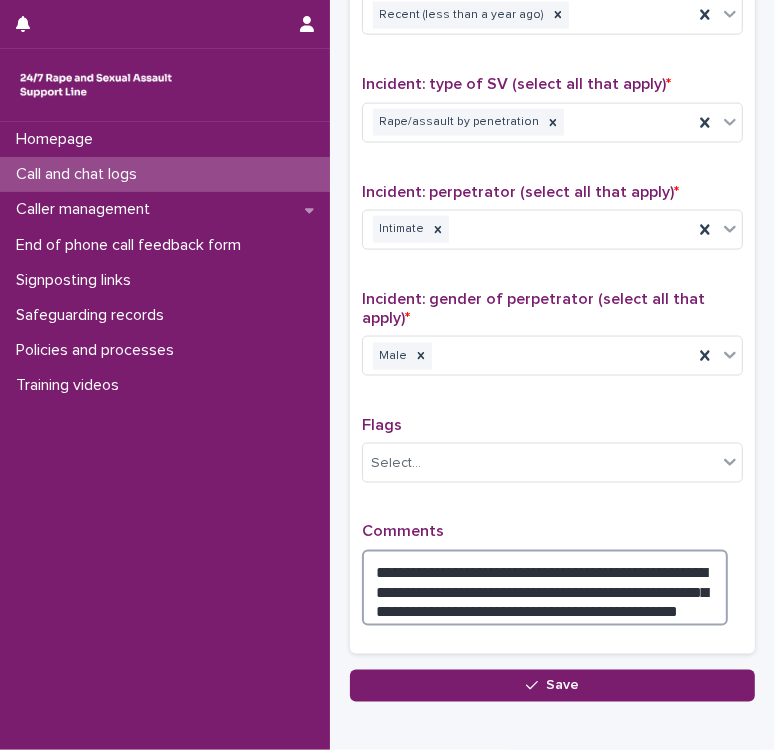 click on "**********" at bounding box center (545, 588) 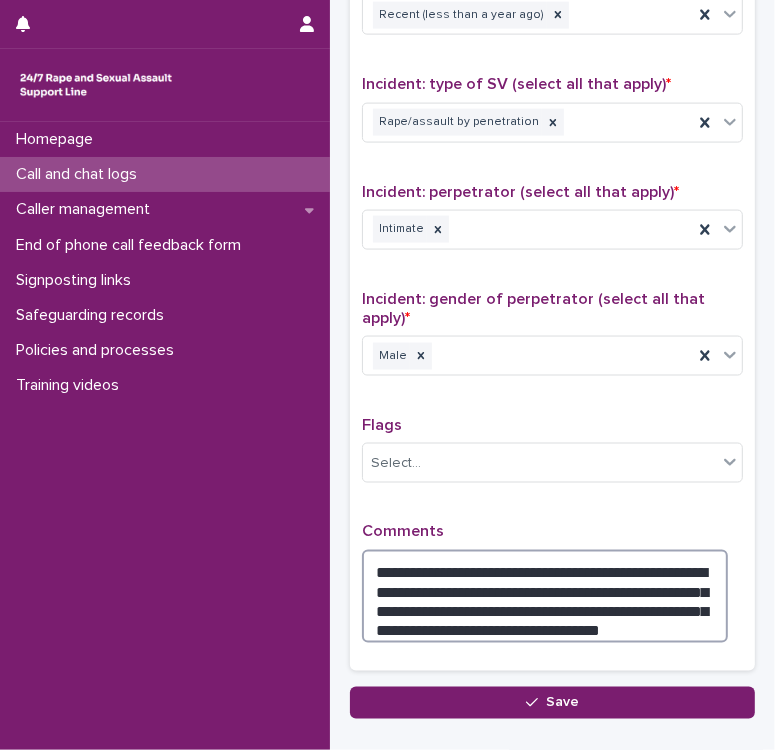 click on "**********" at bounding box center (545, 596) 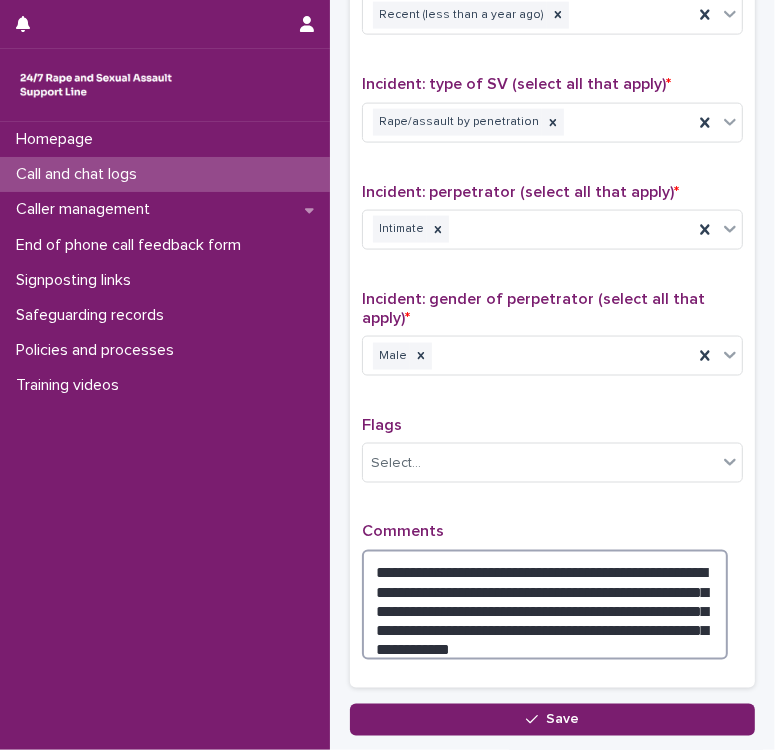 click on "**********" at bounding box center [545, 605] 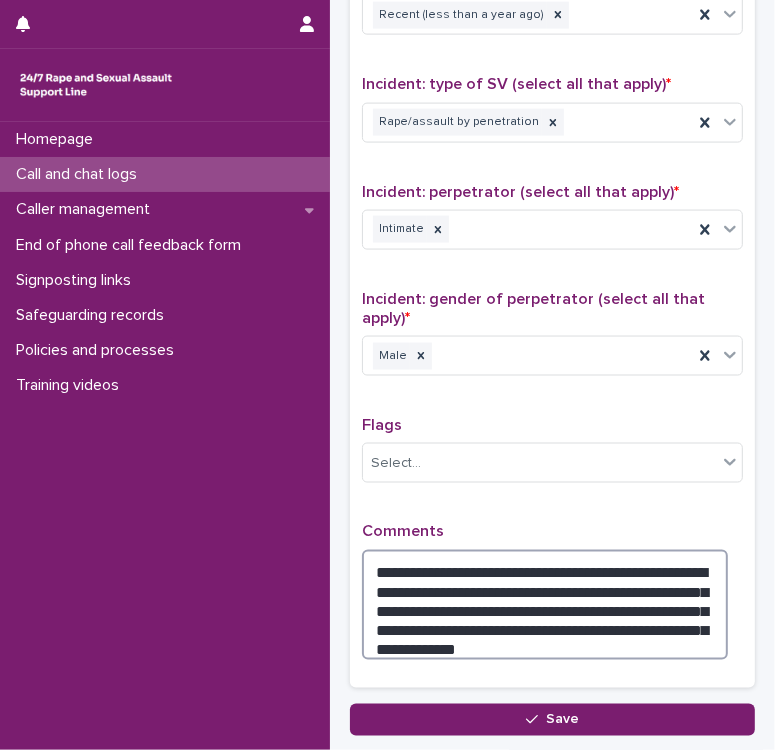 click on "**********" at bounding box center (545, 605) 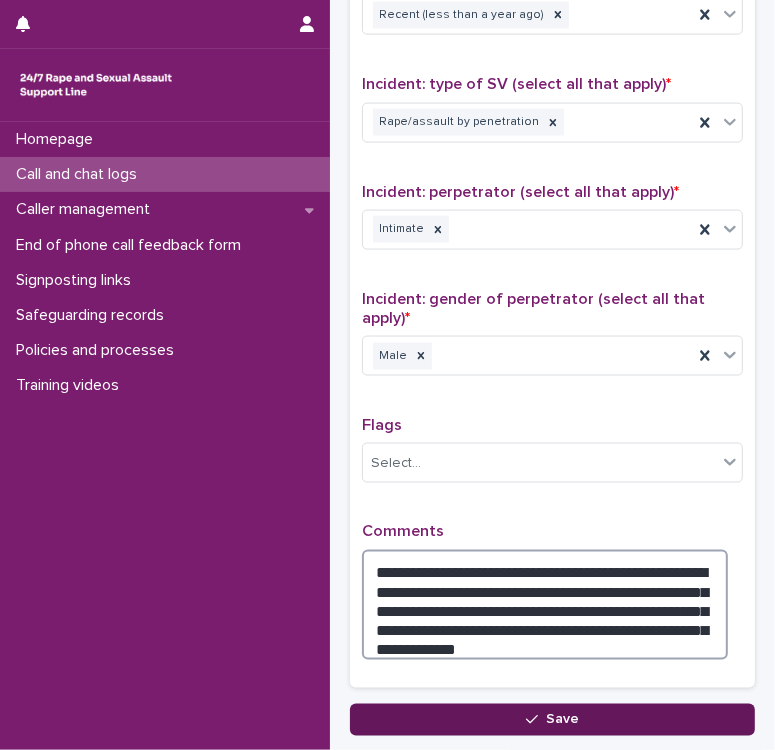 type on "**********" 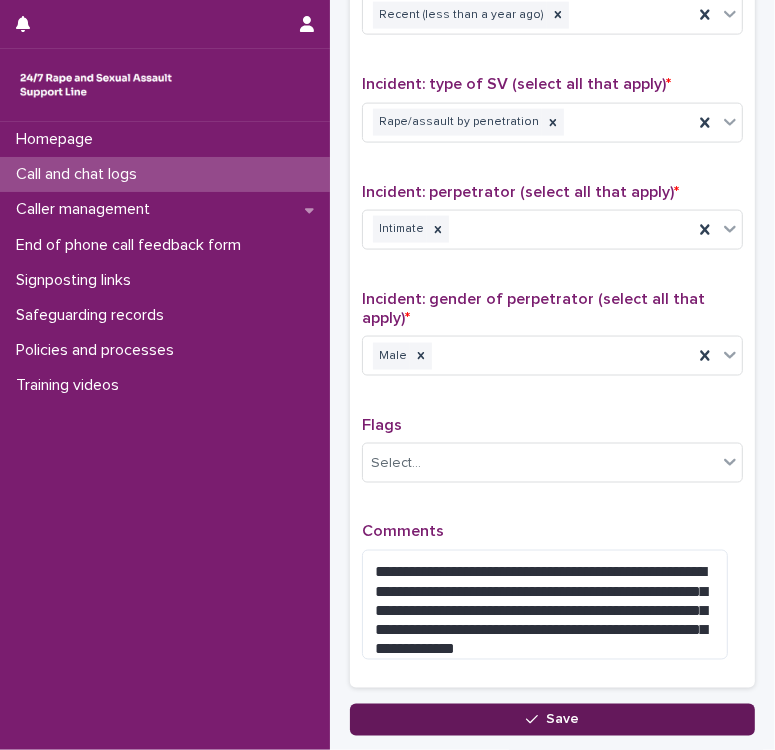 click on "Save" at bounding box center [552, 720] 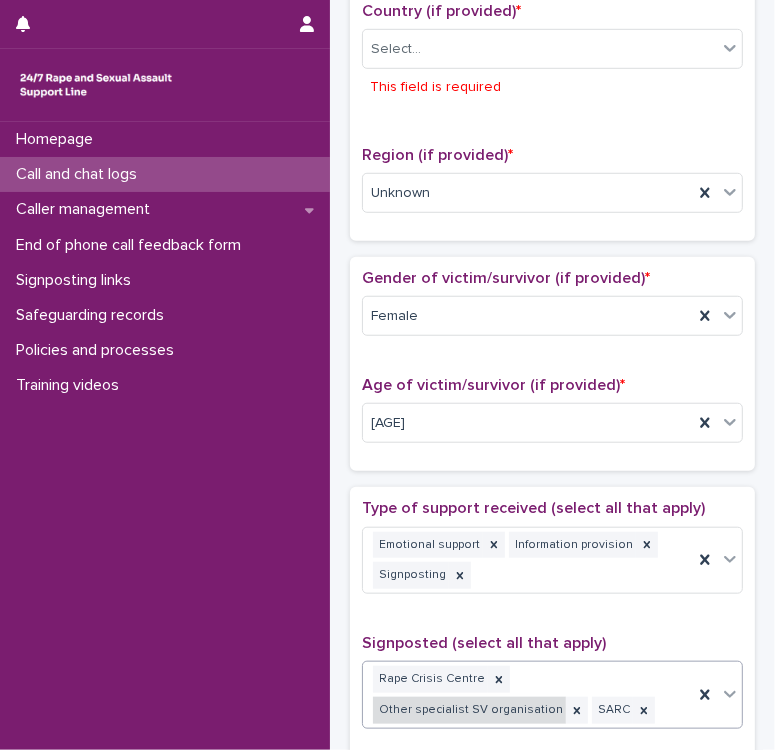 scroll, scrollTop: 691, scrollLeft: 0, axis: vertical 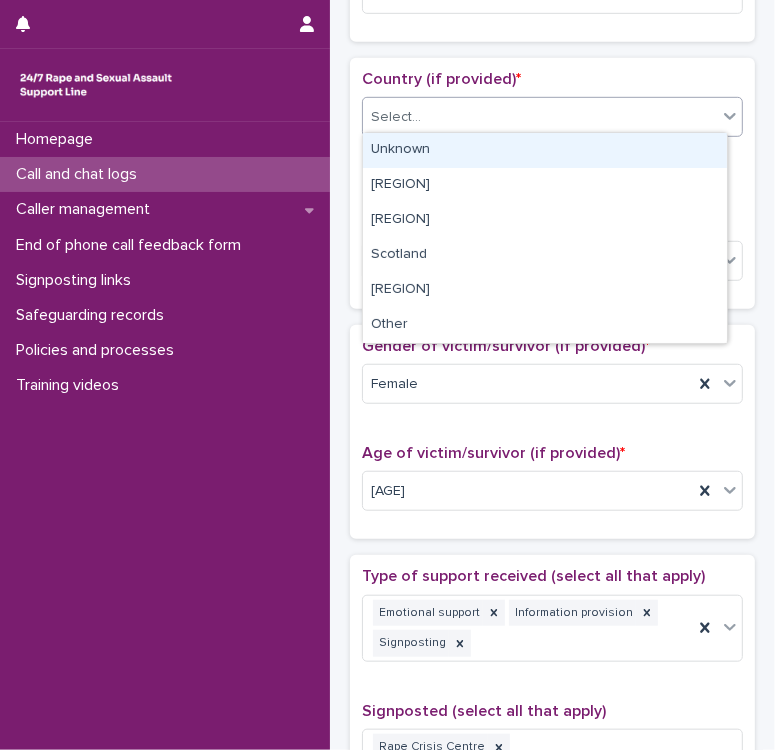 click on "Select..." at bounding box center (540, 117) 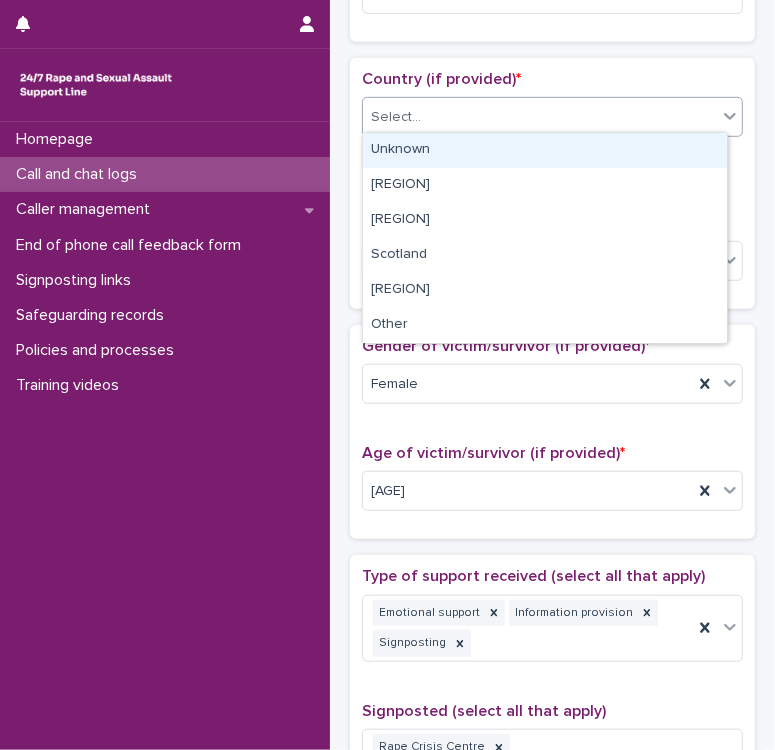 click on "Unknown" at bounding box center [545, 150] 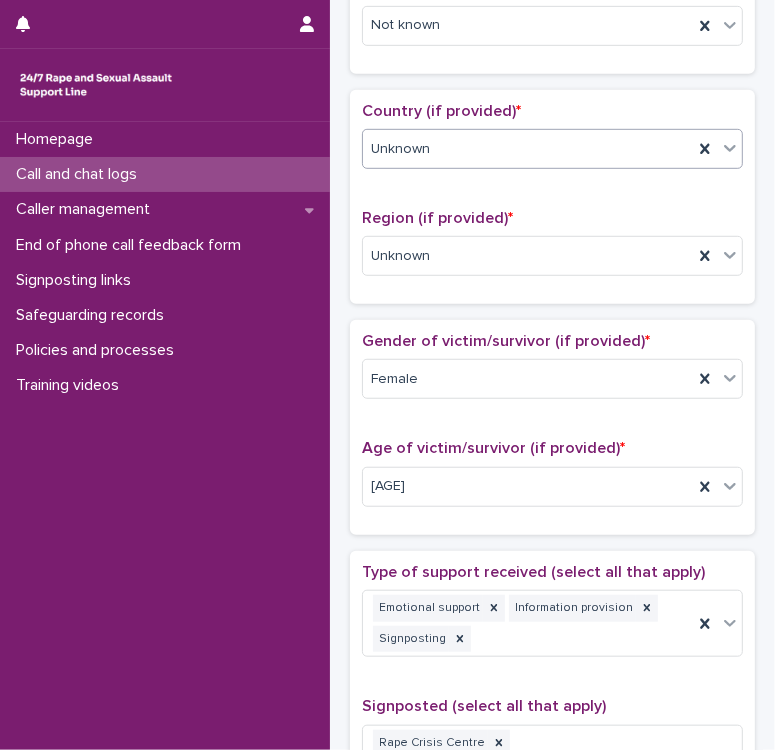 scroll, scrollTop: 578, scrollLeft: 0, axis: vertical 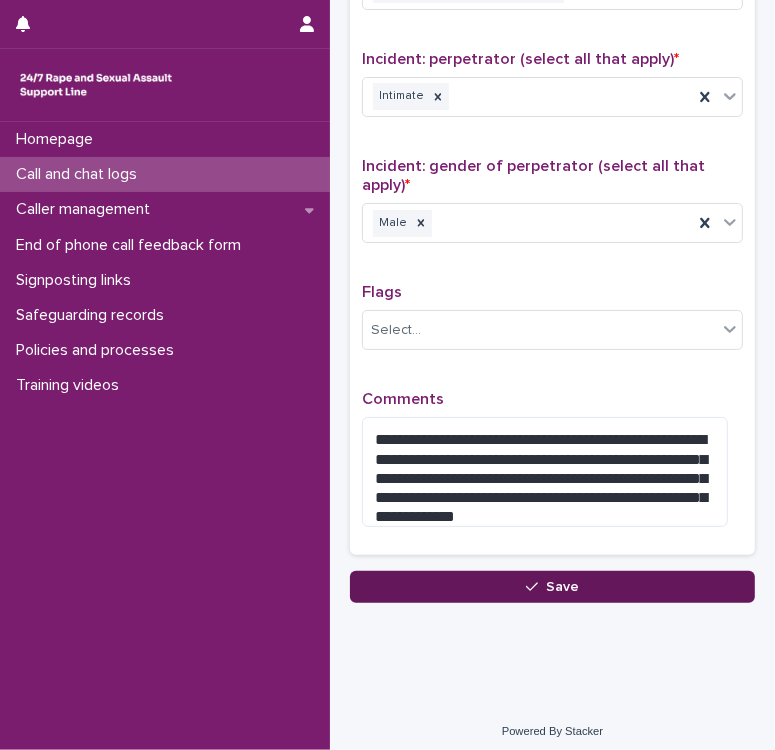 click on "Save" at bounding box center [552, 587] 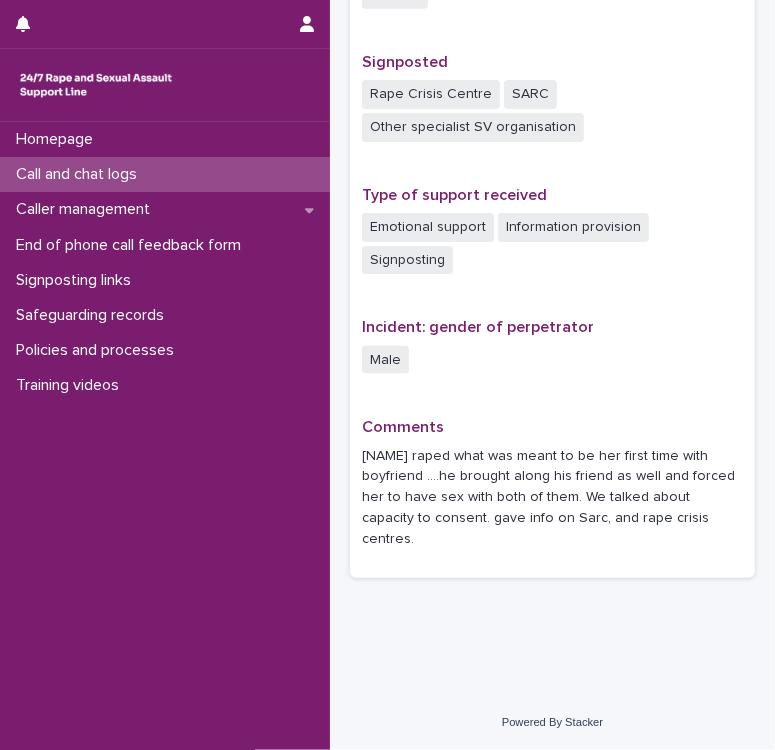 scroll, scrollTop: 0, scrollLeft: 0, axis: both 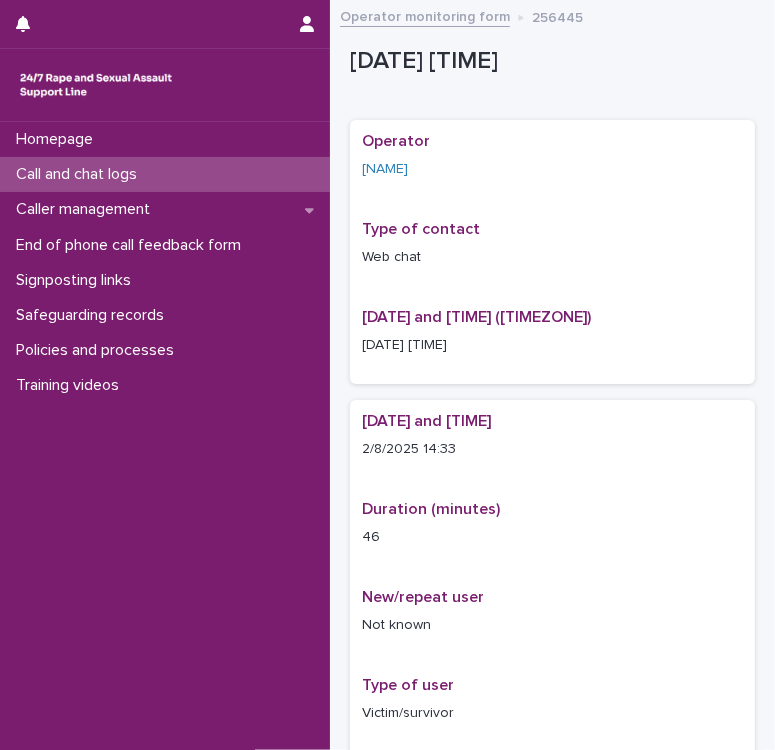 click on "Call and chat logs" at bounding box center (80, 174) 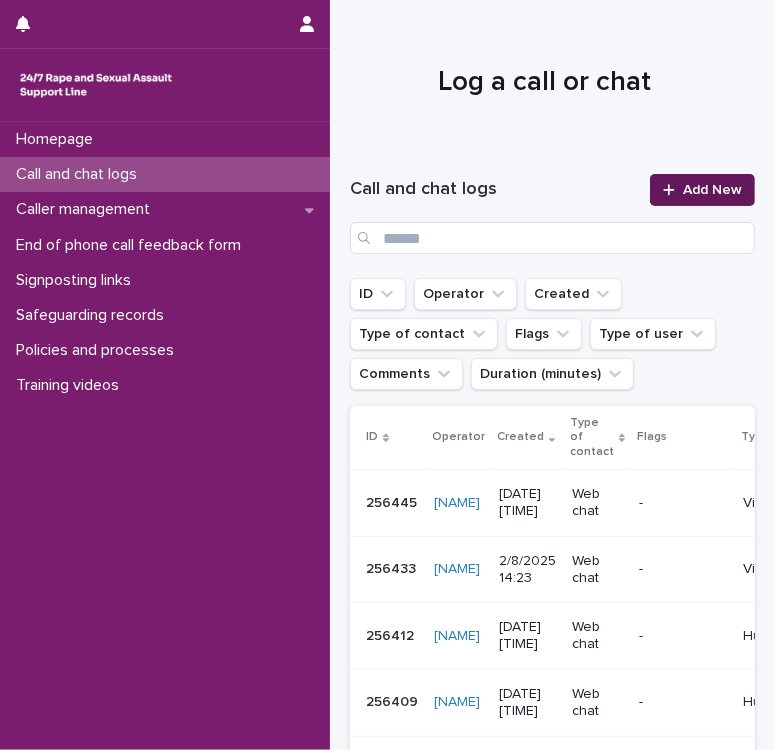 click on "Add New" at bounding box center [712, 190] 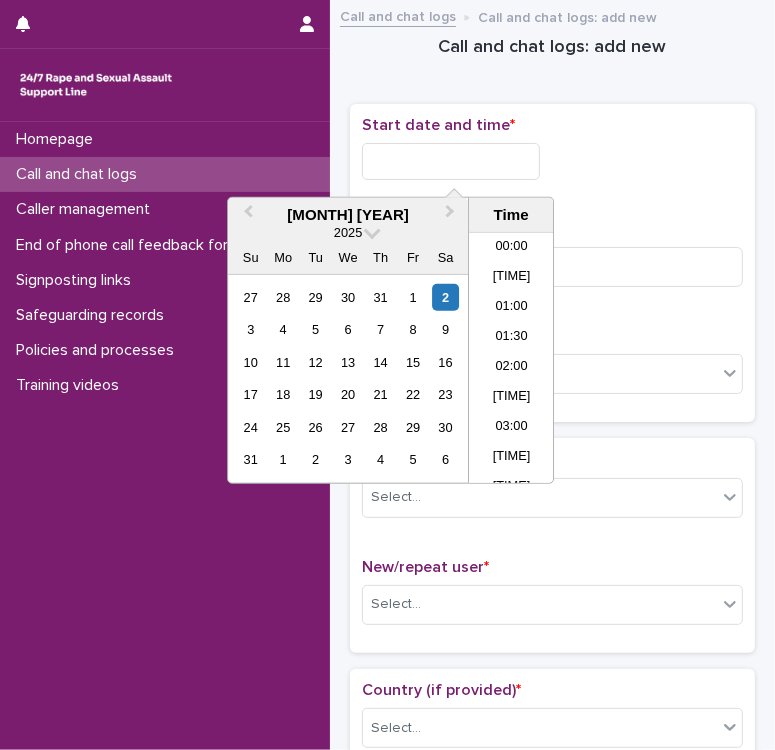 click at bounding box center [451, 161] 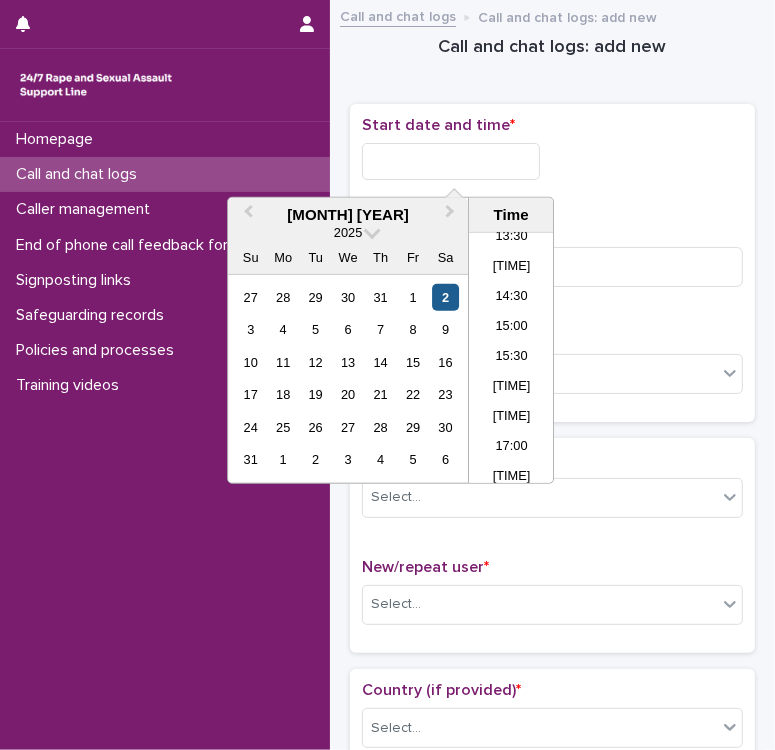 click on "2" at bounding box center [445, 297] 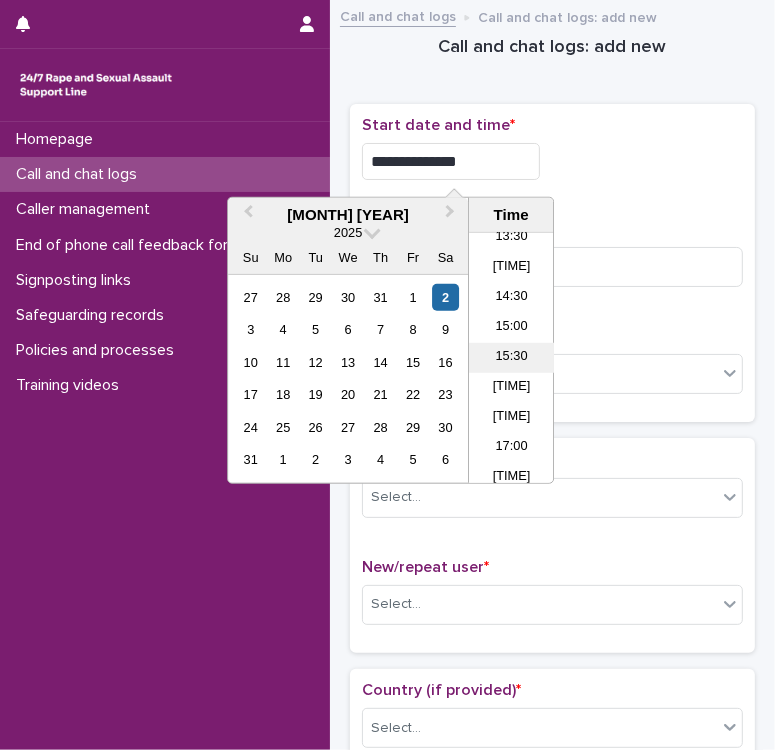click on "15:30" at bounding box center [511, 358] 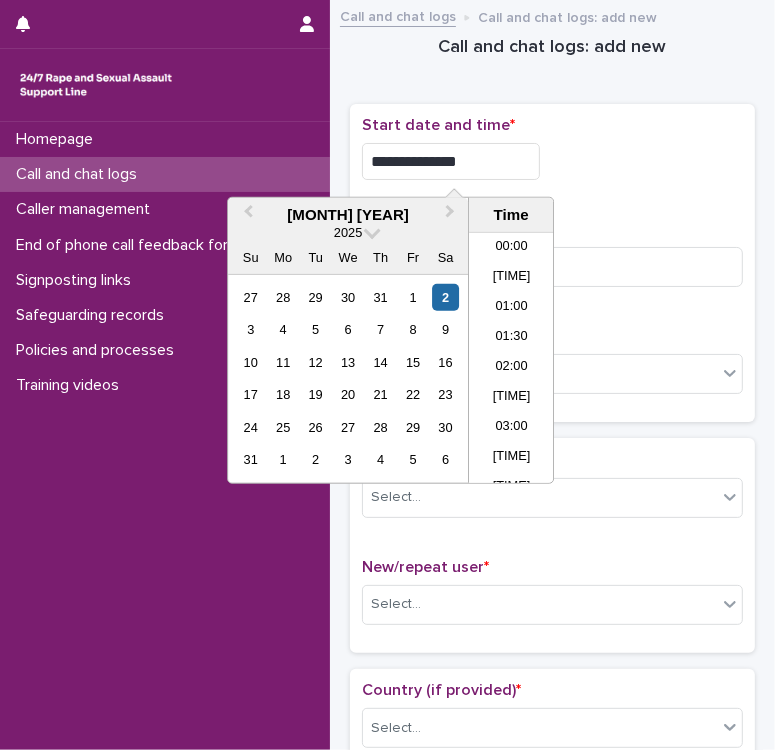 click on "**********" at bounding box center (451, 161) 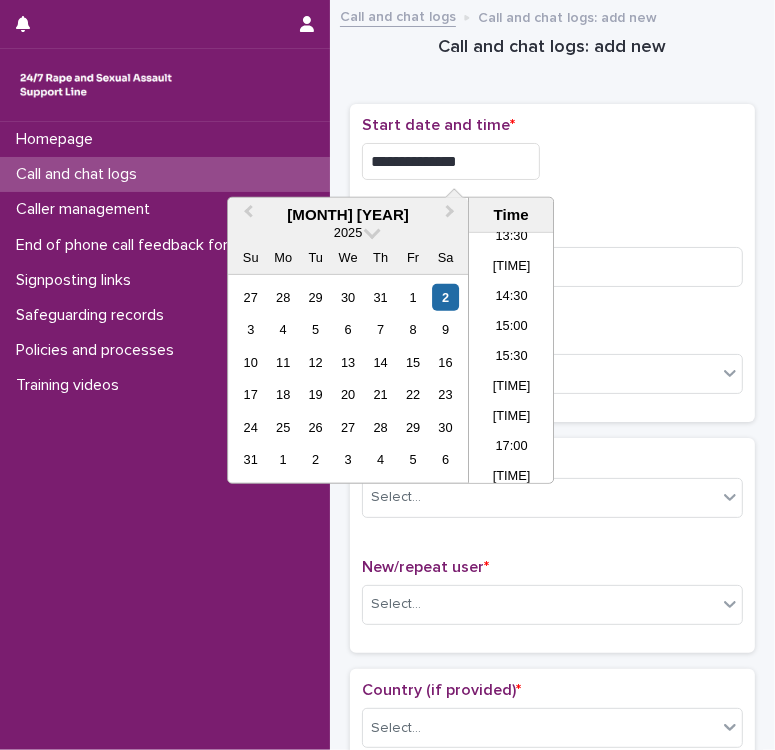 type on "**********" 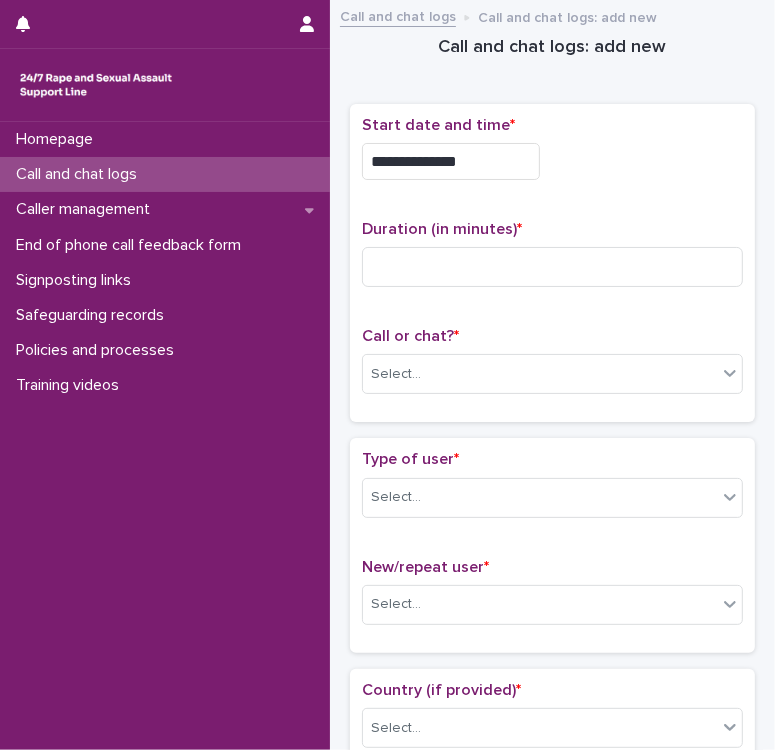 click on "**********" at bounding box center (552, 156) 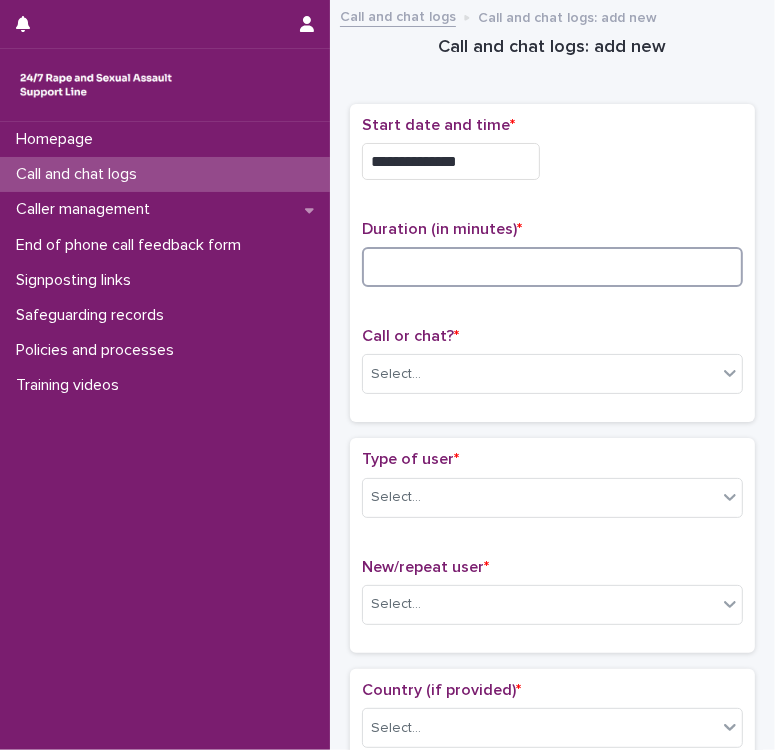 click at bounding box center (552, 267) 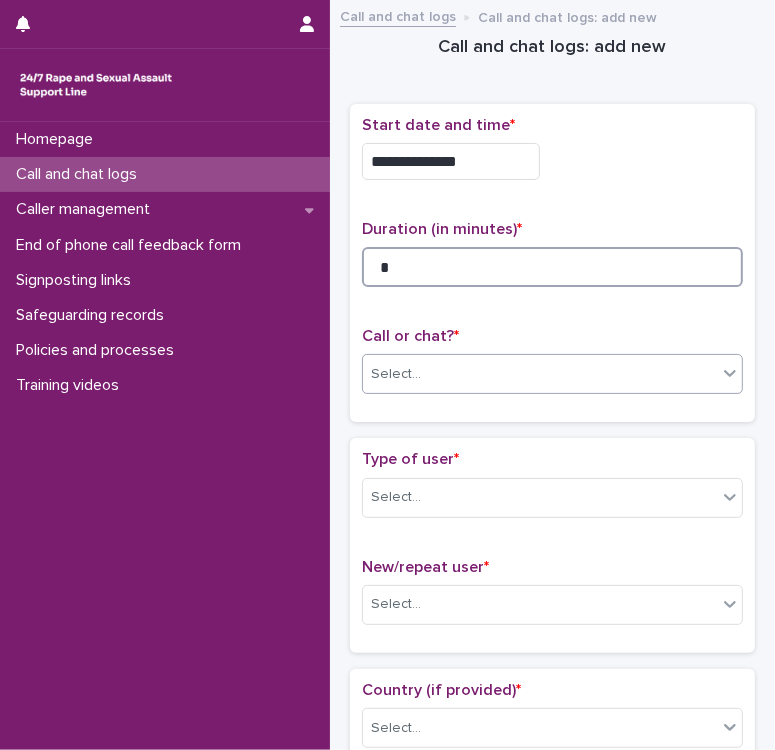 type on "*" 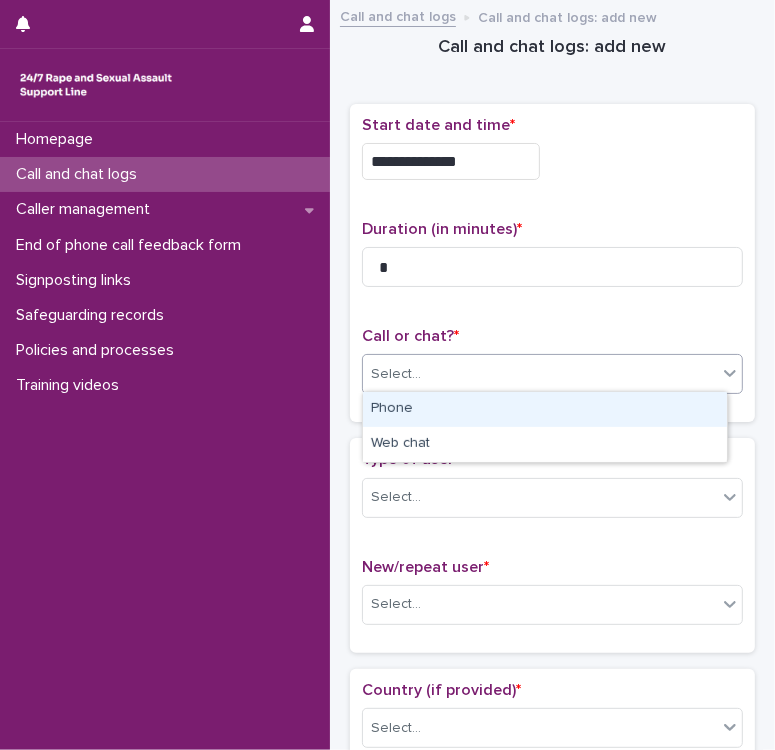 click on "Select..." at bounding box center [540, 374] 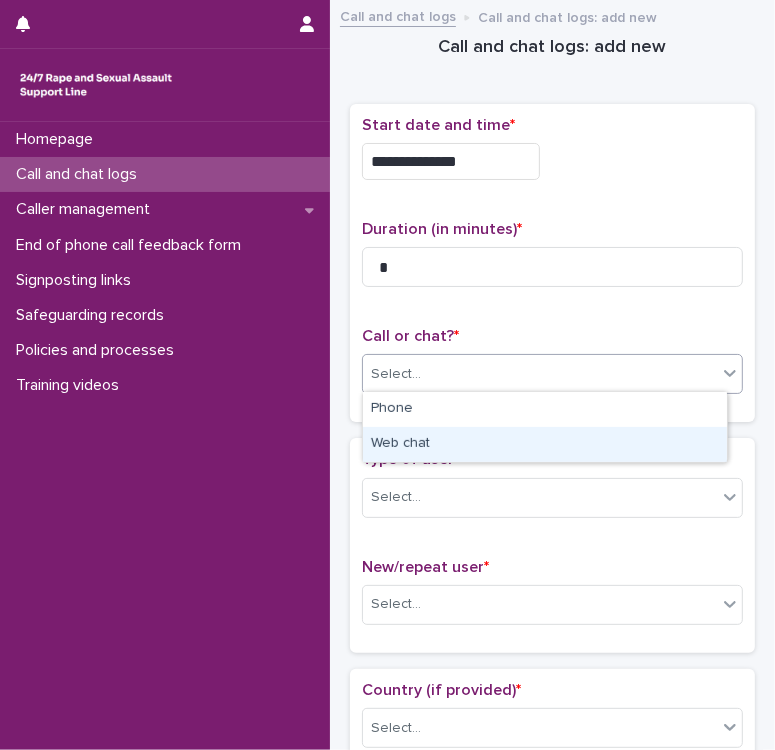 click on "Web chat" at bounding box center [545, 444] 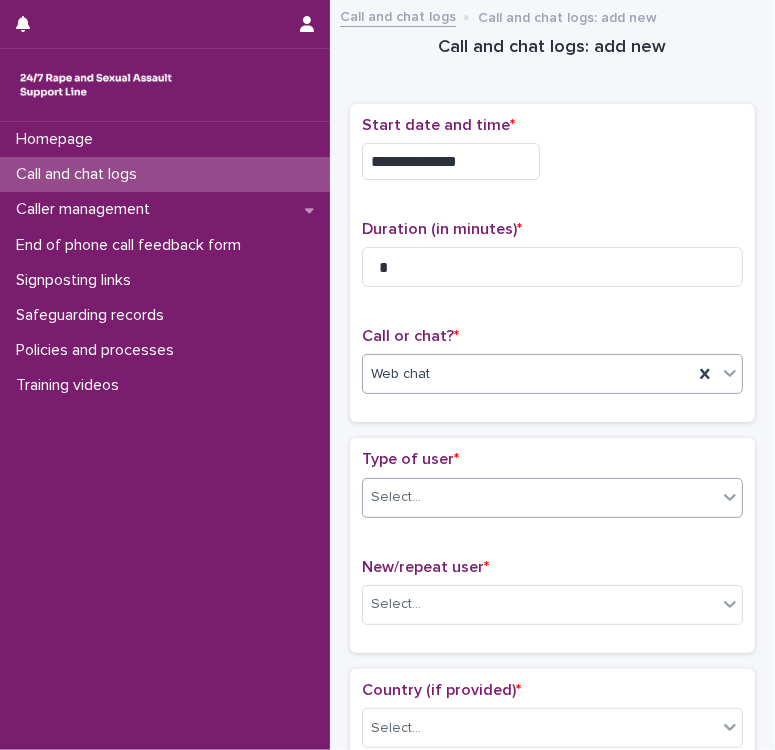 click on "Select..." at bounding box center (540, 497) 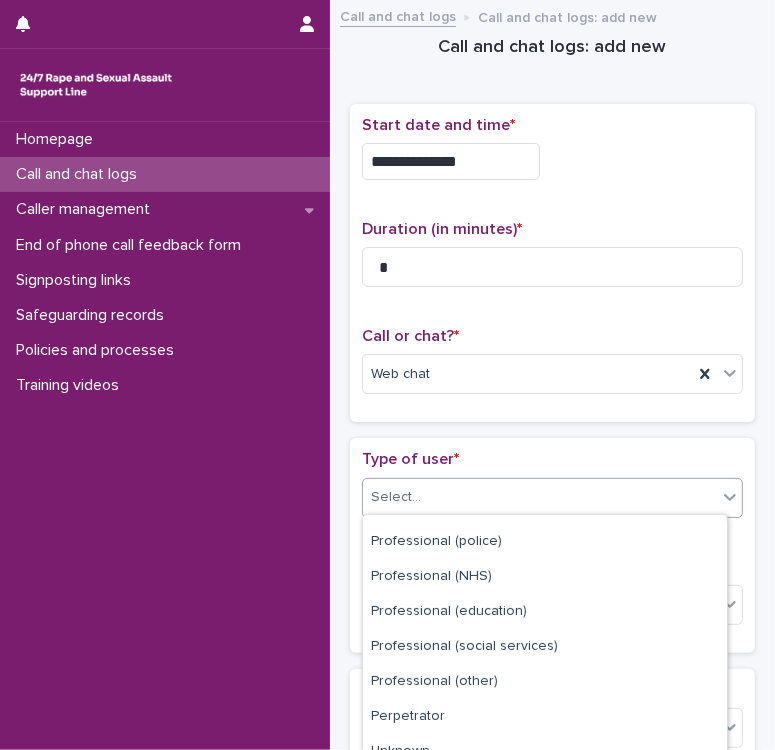 scroll, scrollTop: 288, scrollLeft: 0, axis: vertical 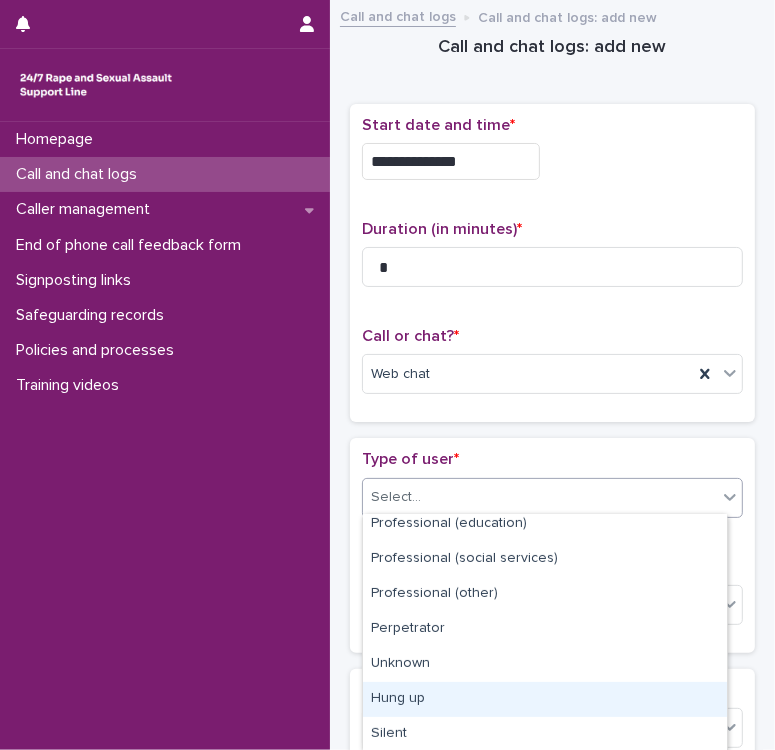click on "Hung up" at bounding box center [545, 699] 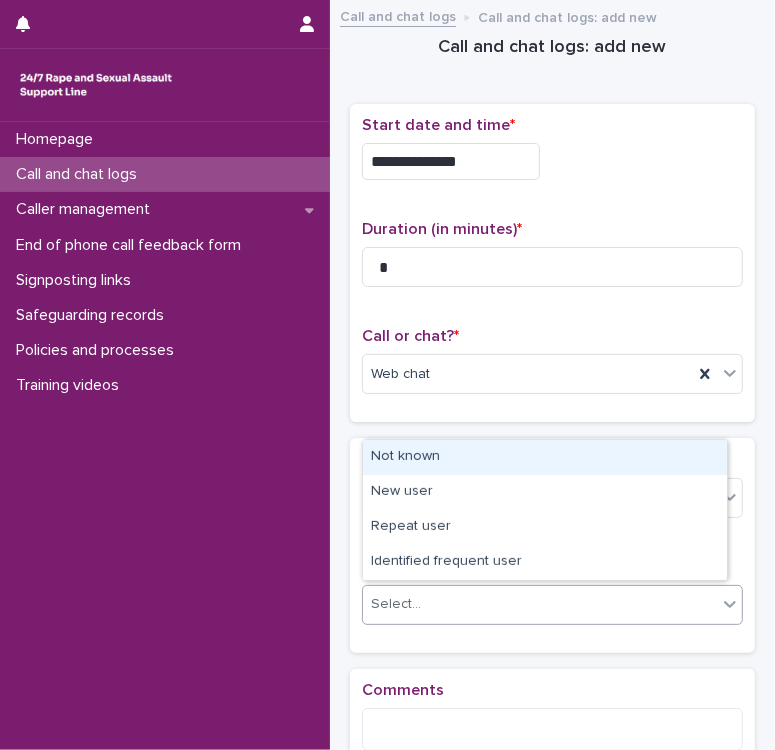 click on "Select..." at bounding box center (540, 604) 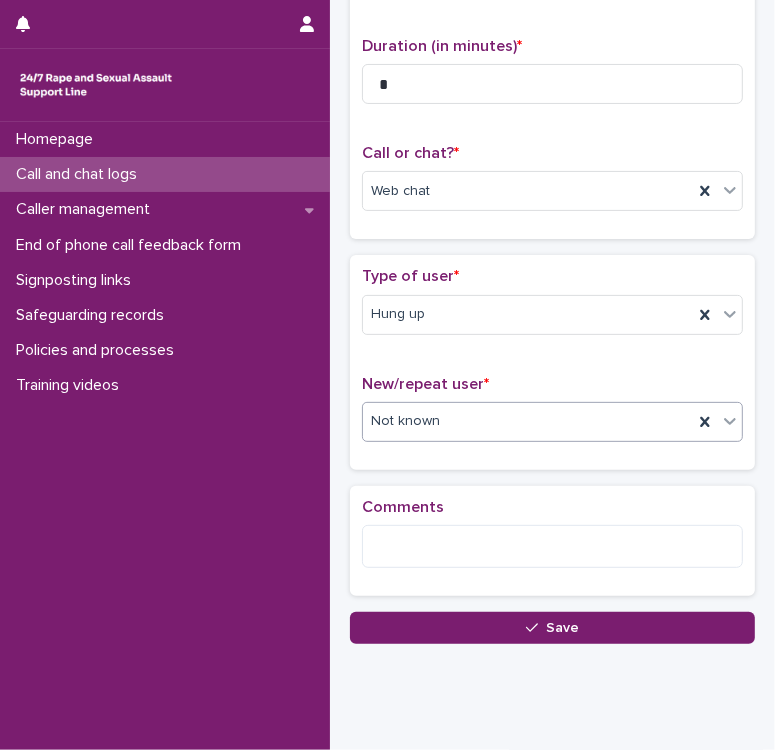 scroll, scrollTop: 217, scrollLeft: 0, axis: vertical 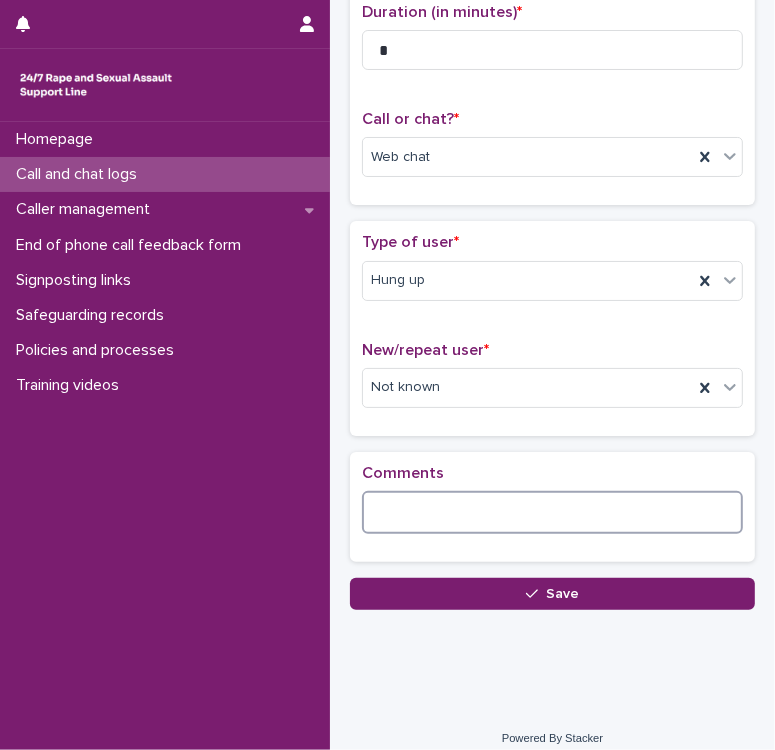 click at bounding box center [552, 512] 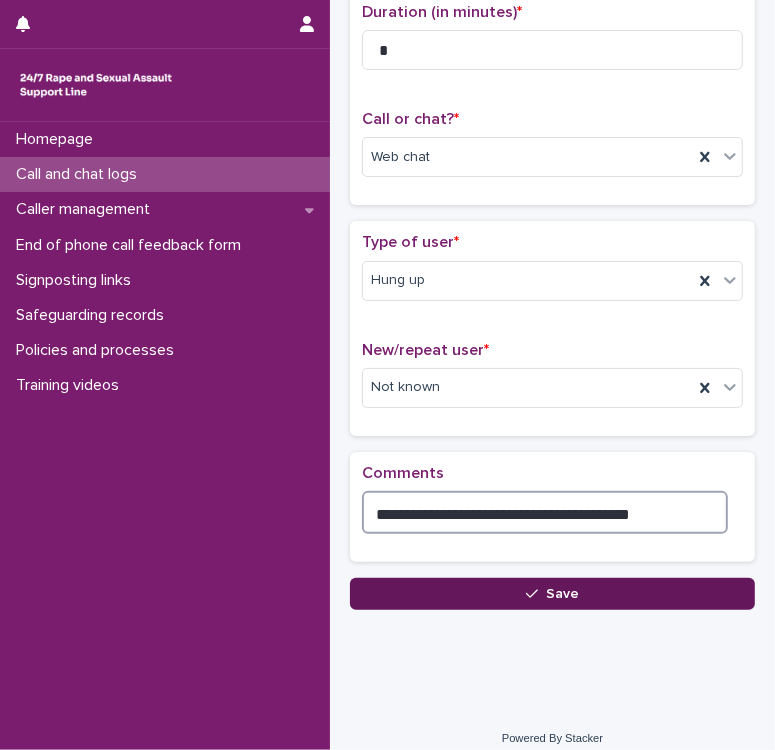 type on "**********" 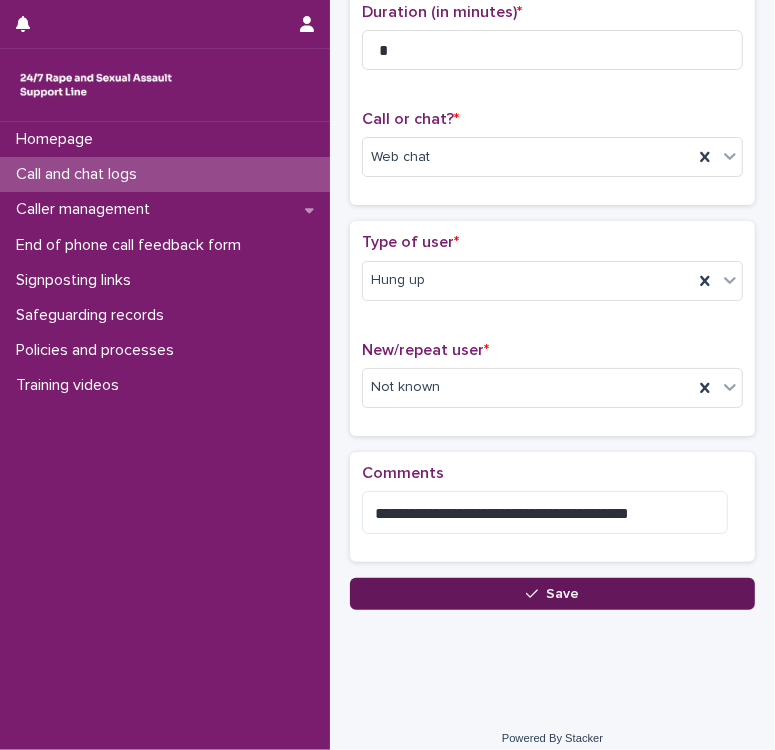 click on "Save" at bounding box center [552, 594] 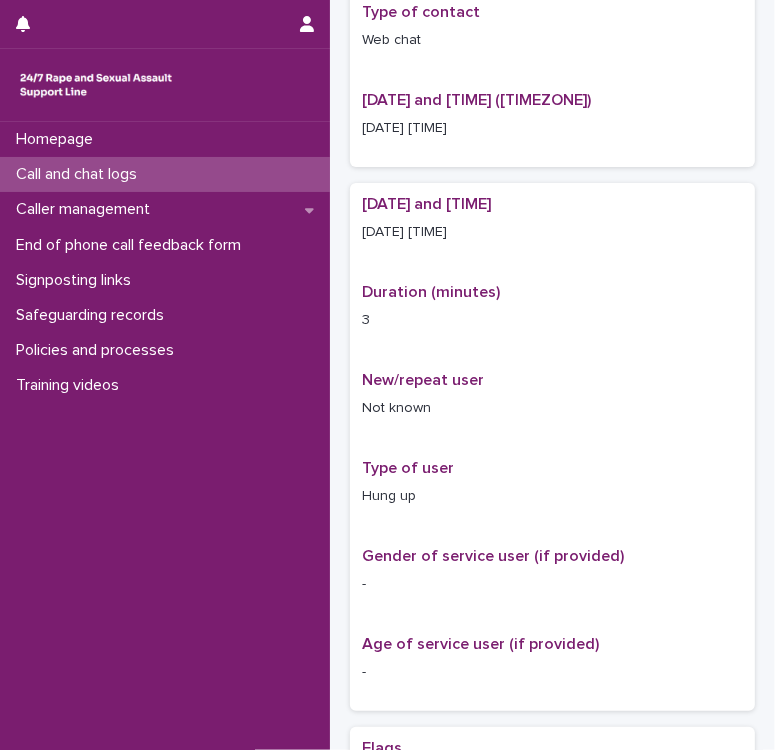 scroll, scrollTop: 0, scrollLeft: 0, axis: both 